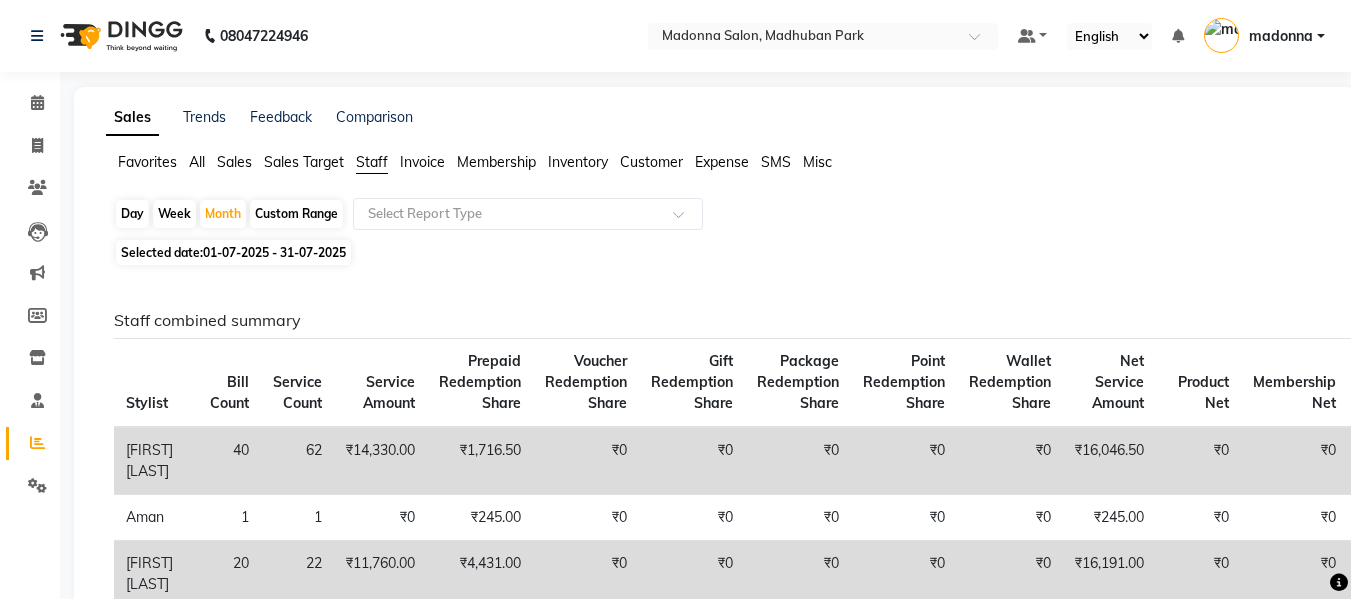 scroll, scrollTop: 559, scrollLeft: 0, axis: vertical 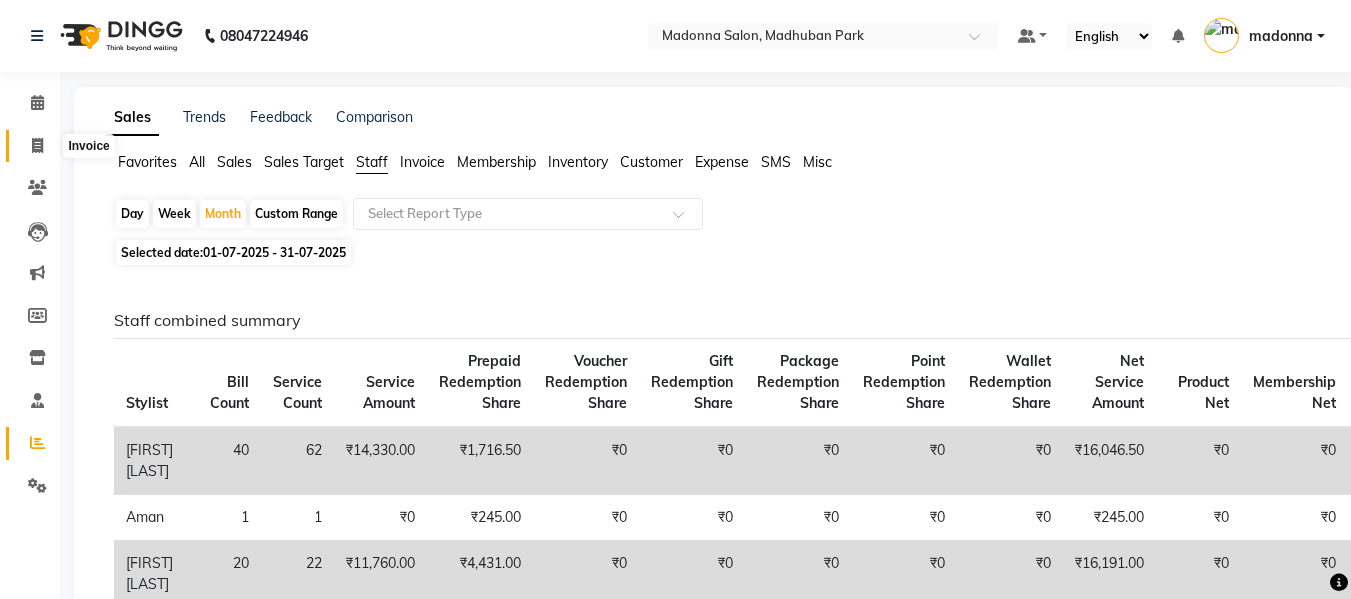 click 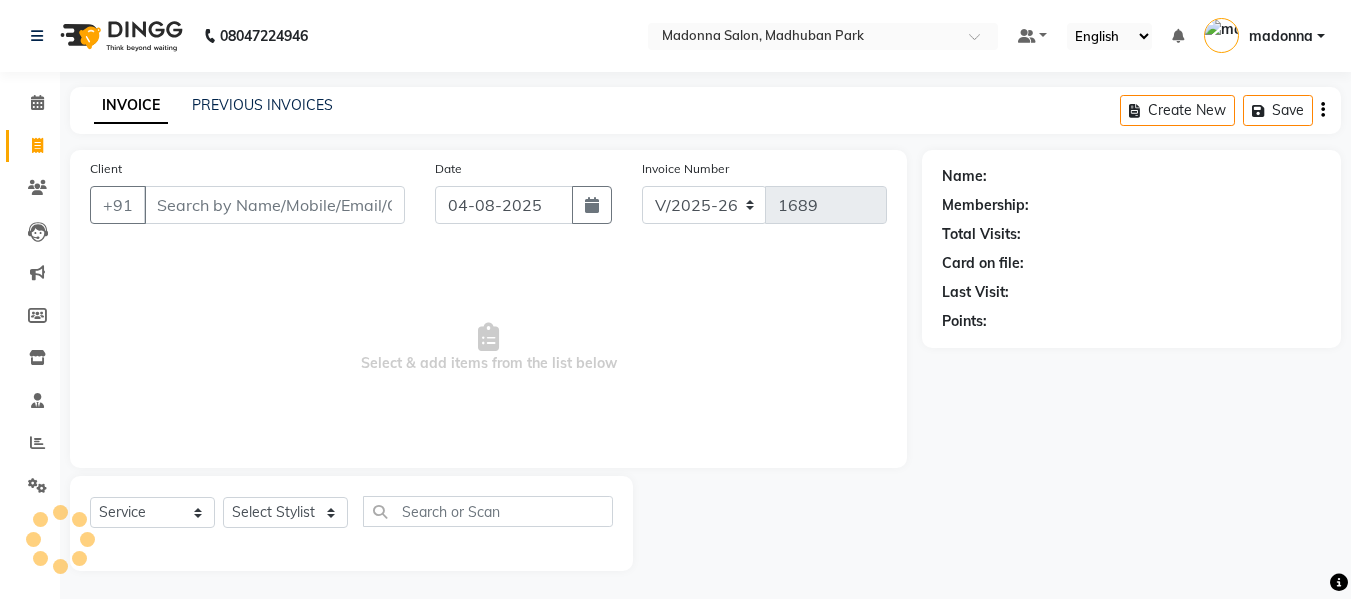 scroll, scrollTop: 2, scrollLeft: 0, axis: vertical 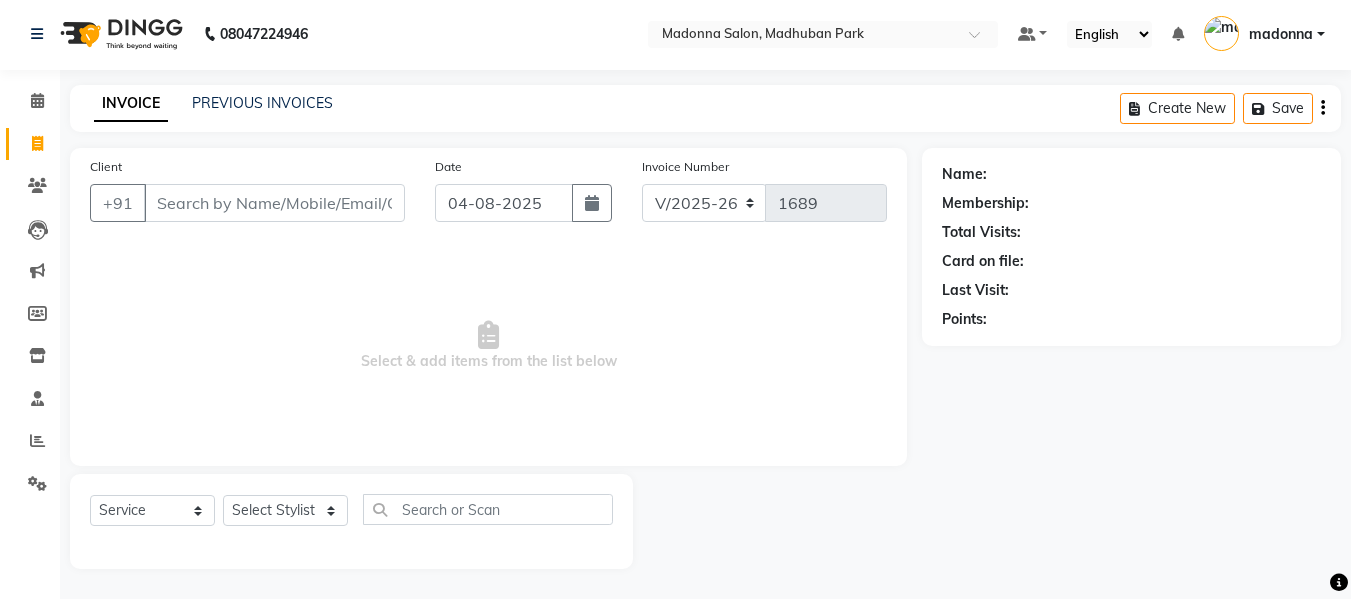 click on "Client" at bounding box center [274, 203] 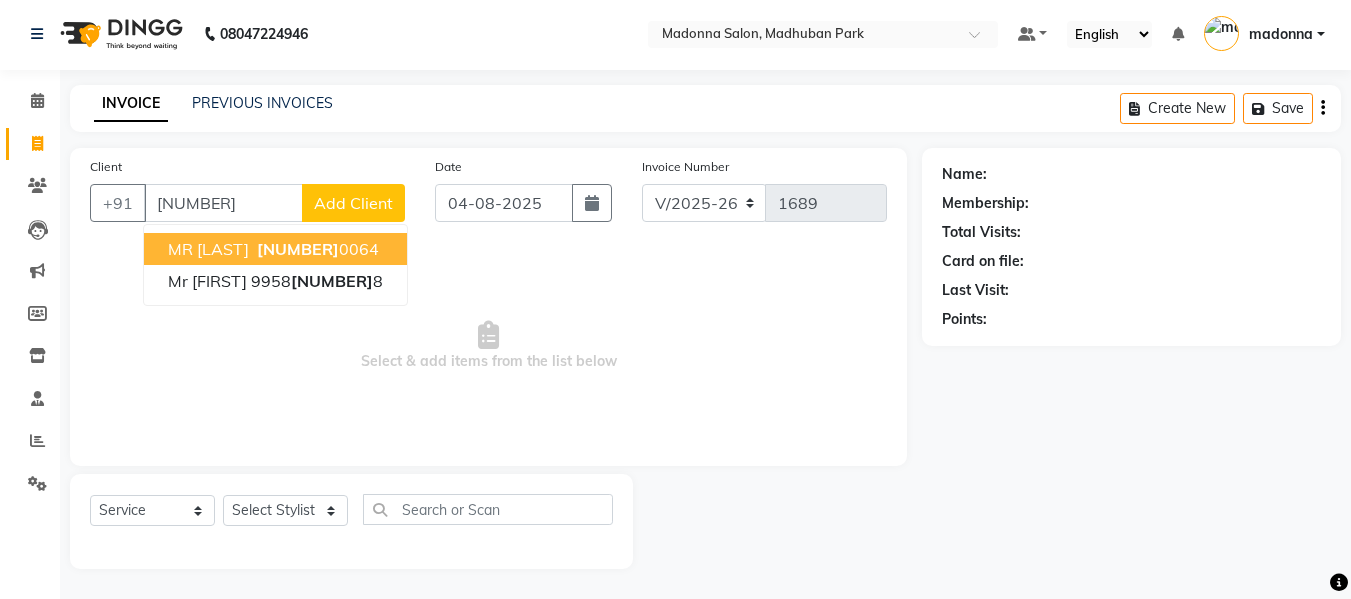 click on "[NUMBER]" at bounding box center [223, 203] 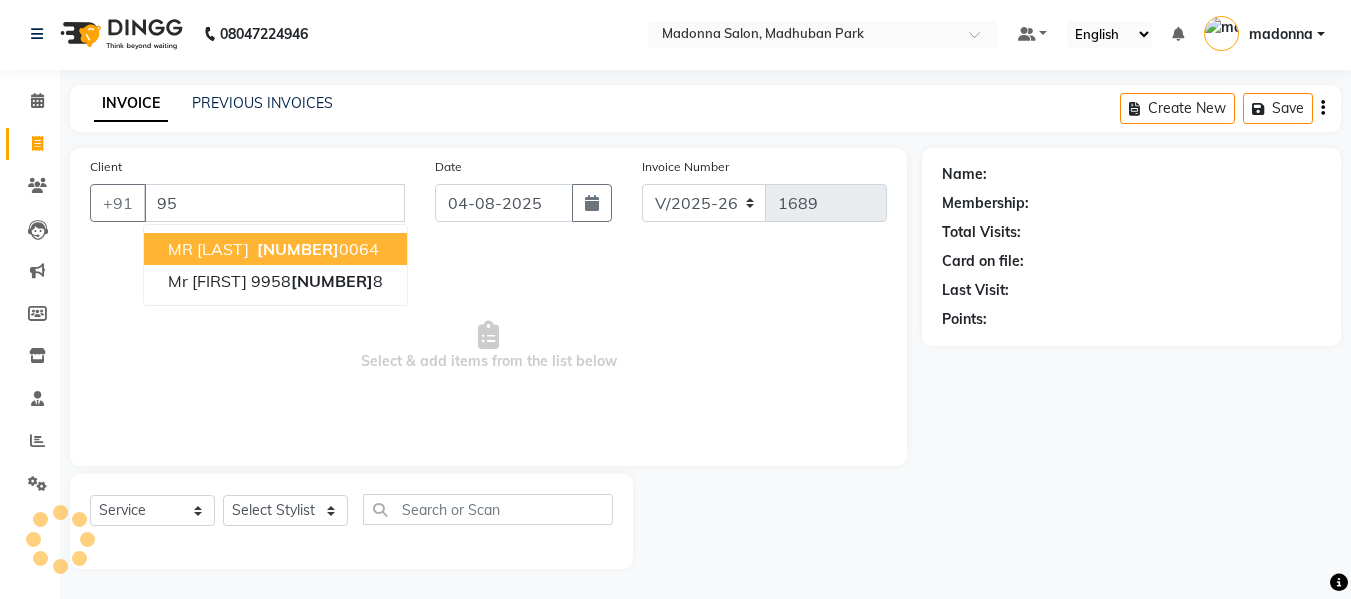 type on "9" 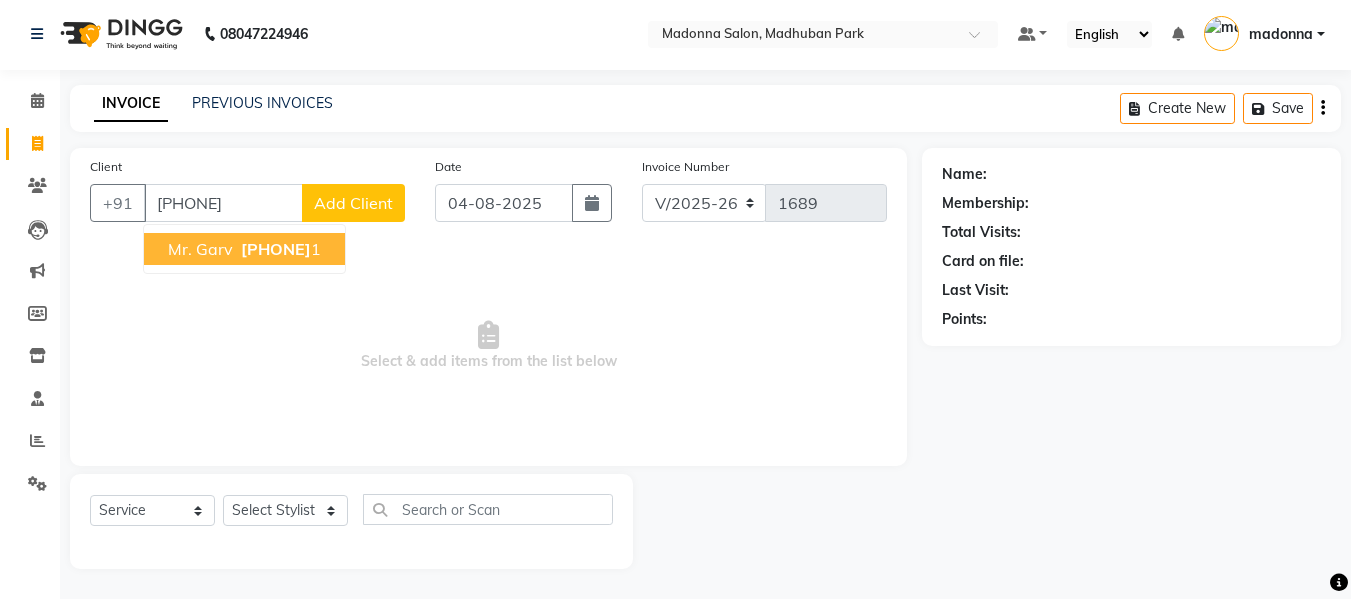 click on "[PHONE]" at bounding box center [276, 249] 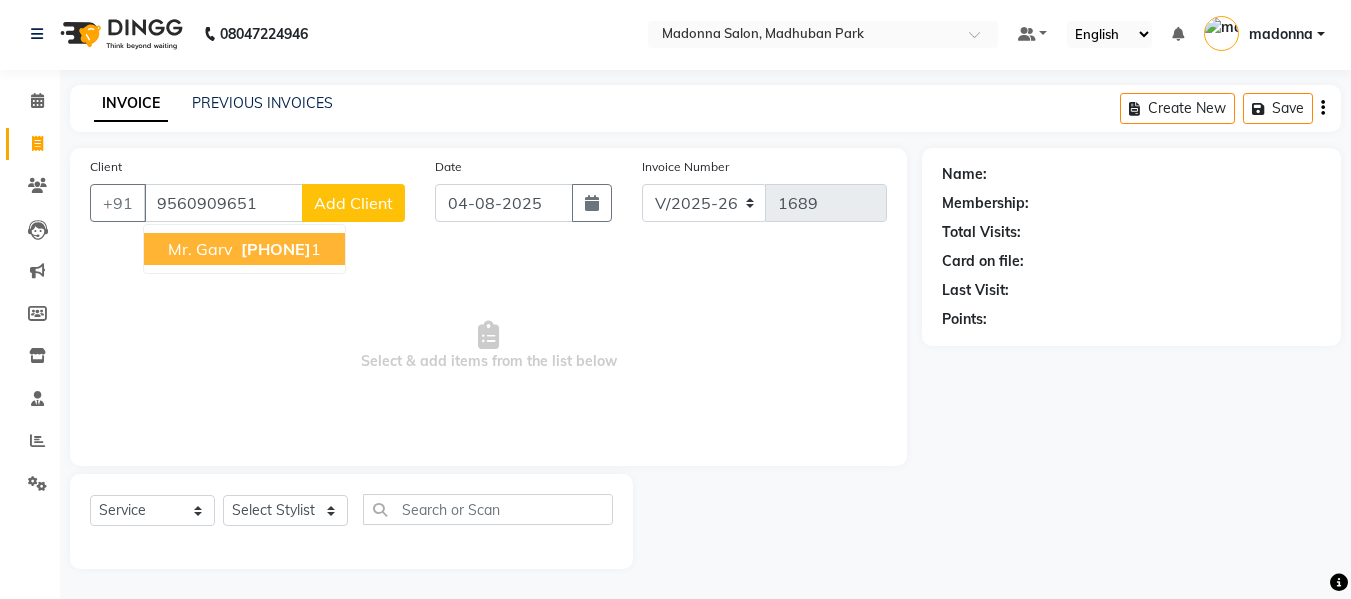 type on "9560909651" 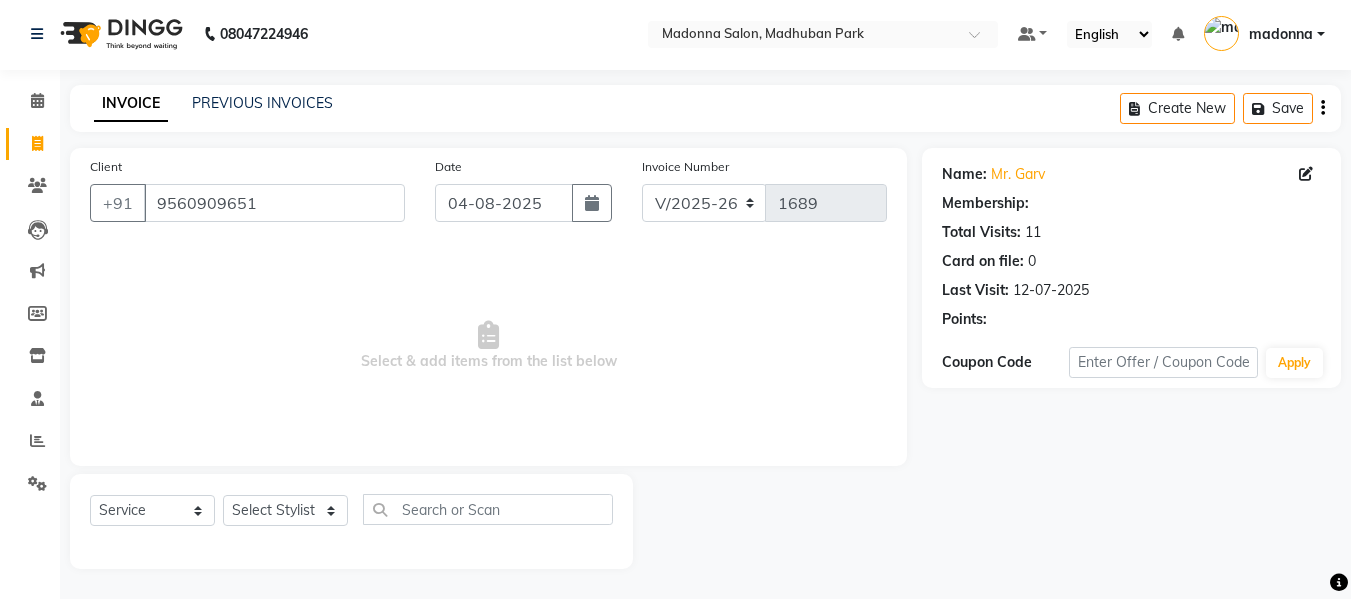 select on "1: Object" 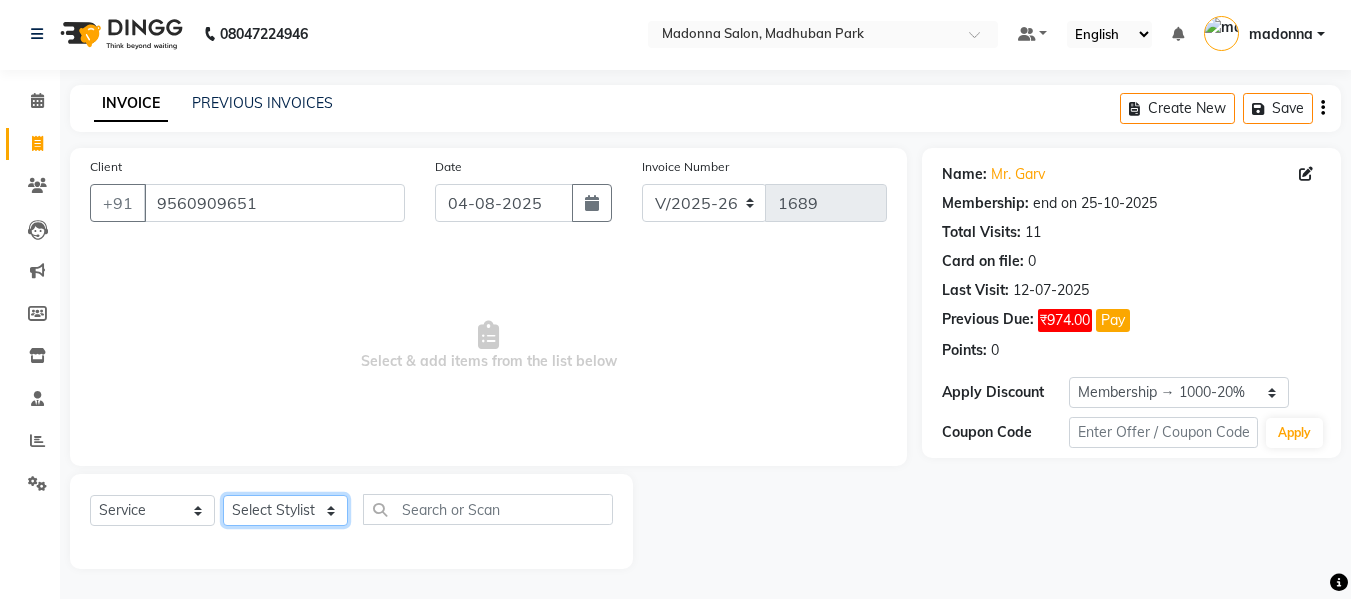 click on "Select Stylist Afsar salmani Amjad Khan Armaan  Dipika fardeen Kajal Tyagi Kirti Rajput madonna Nikhil Prince Rizwan Samaksh Shahnawaz Shoib Ahmad  Twinkle Gupta" 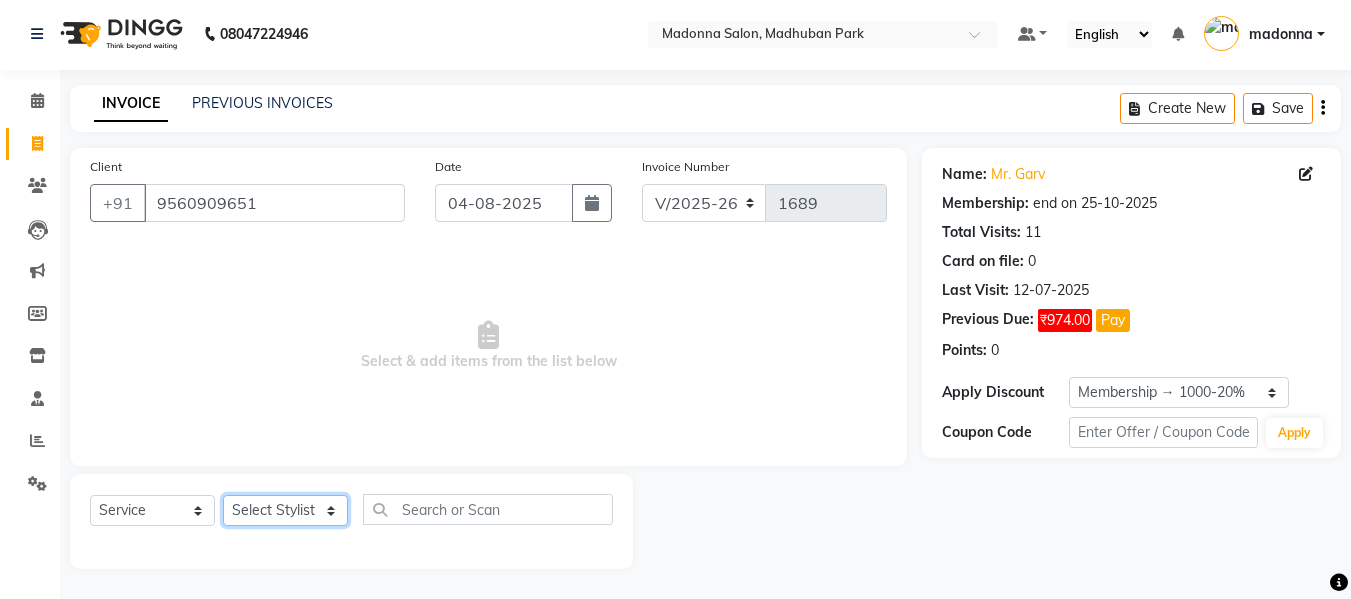 select on "87830" 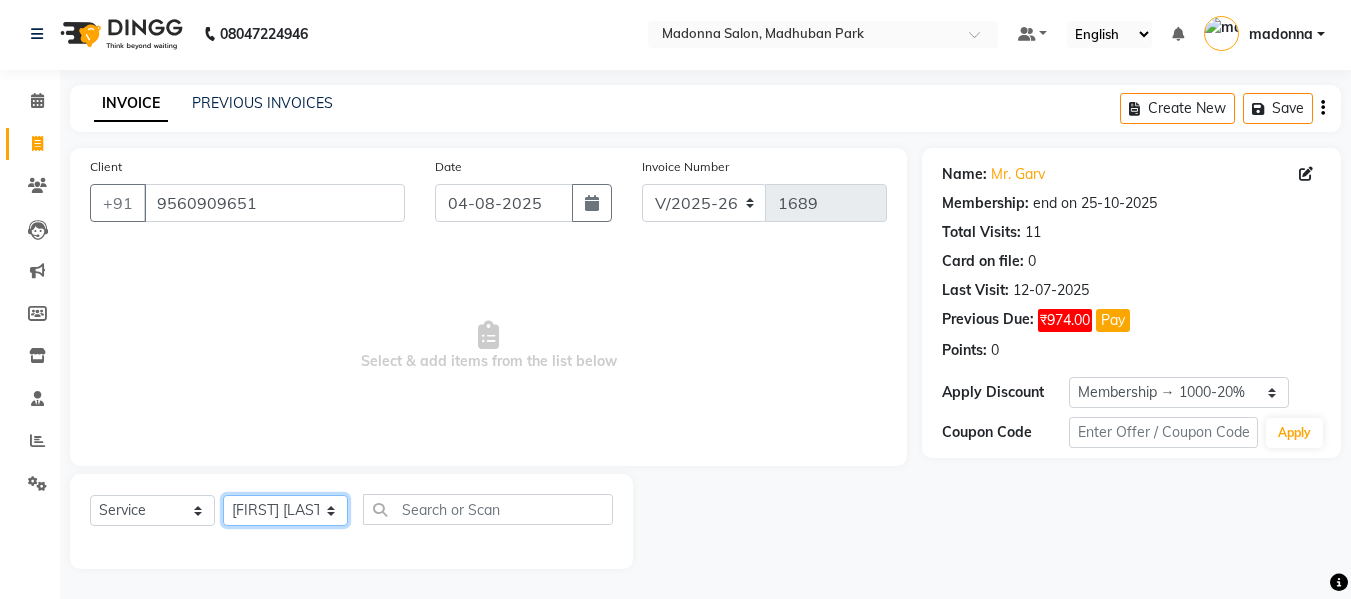 click on "Select Stylist Afsar salmani Amjad Khan Armaan  Dipika fardeen Kajal Tyagi Kirti Rajput madonna Nikhil Prince Rizwan Samaksh Shahnawaz Shoib Ahmad  Twinkle Gupta" 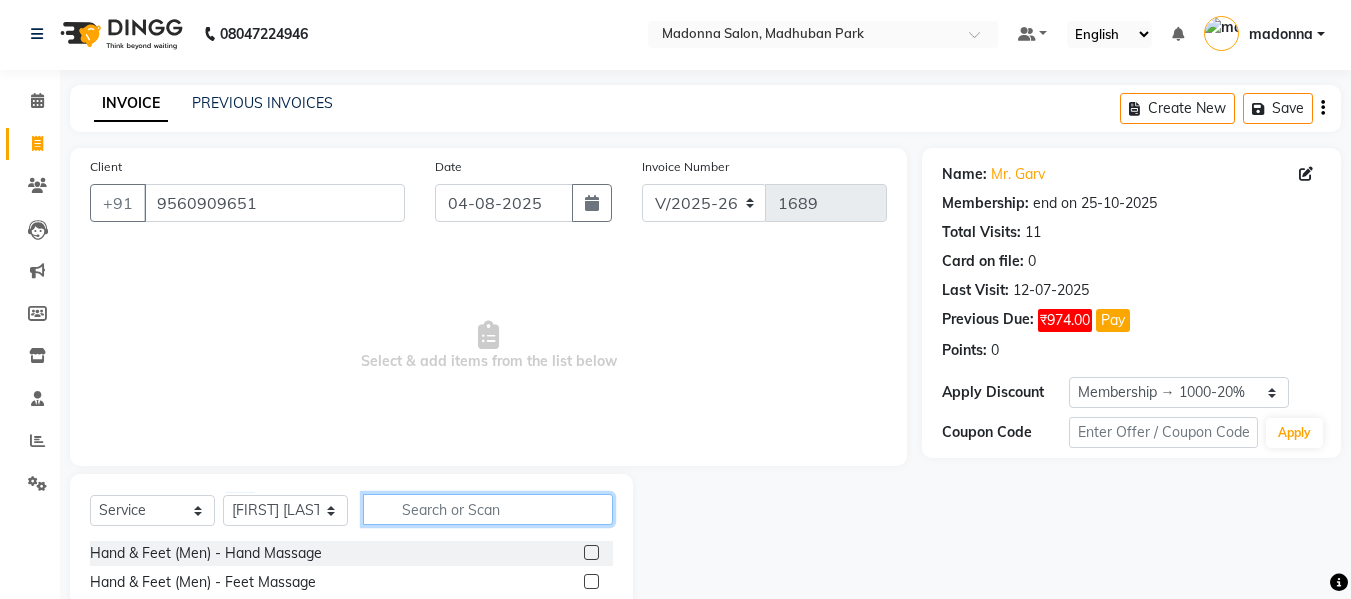 click 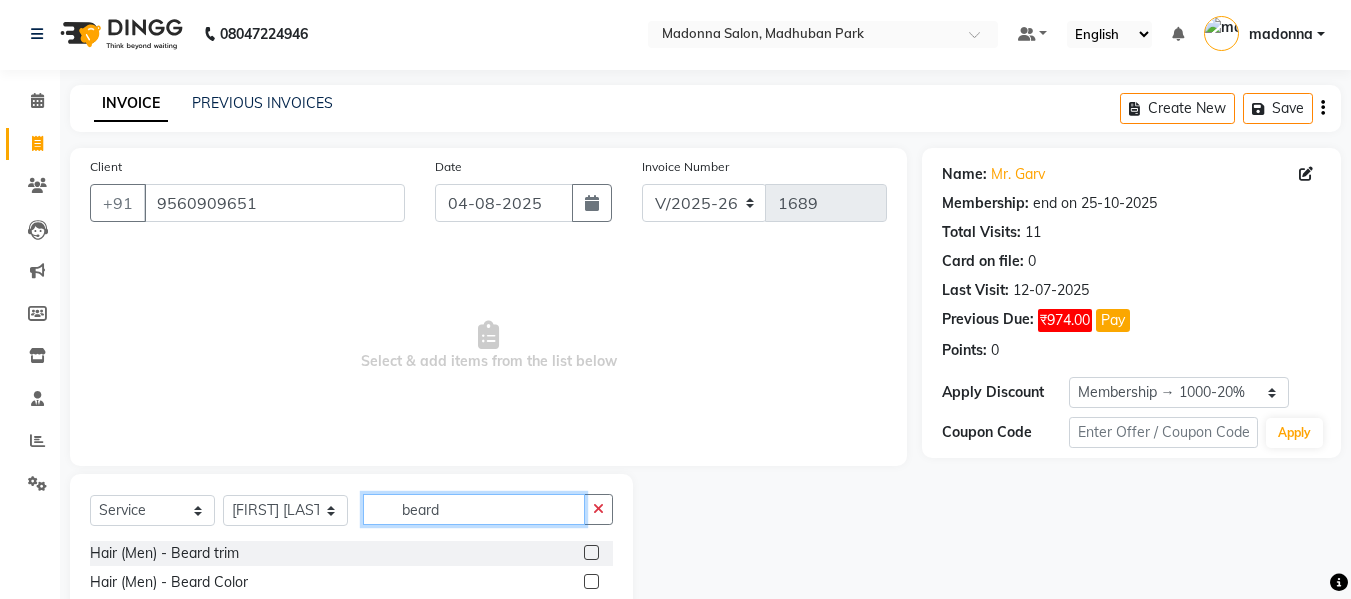 scroll, scrollTop: 60, scrollLeft: 0, axis: vertical 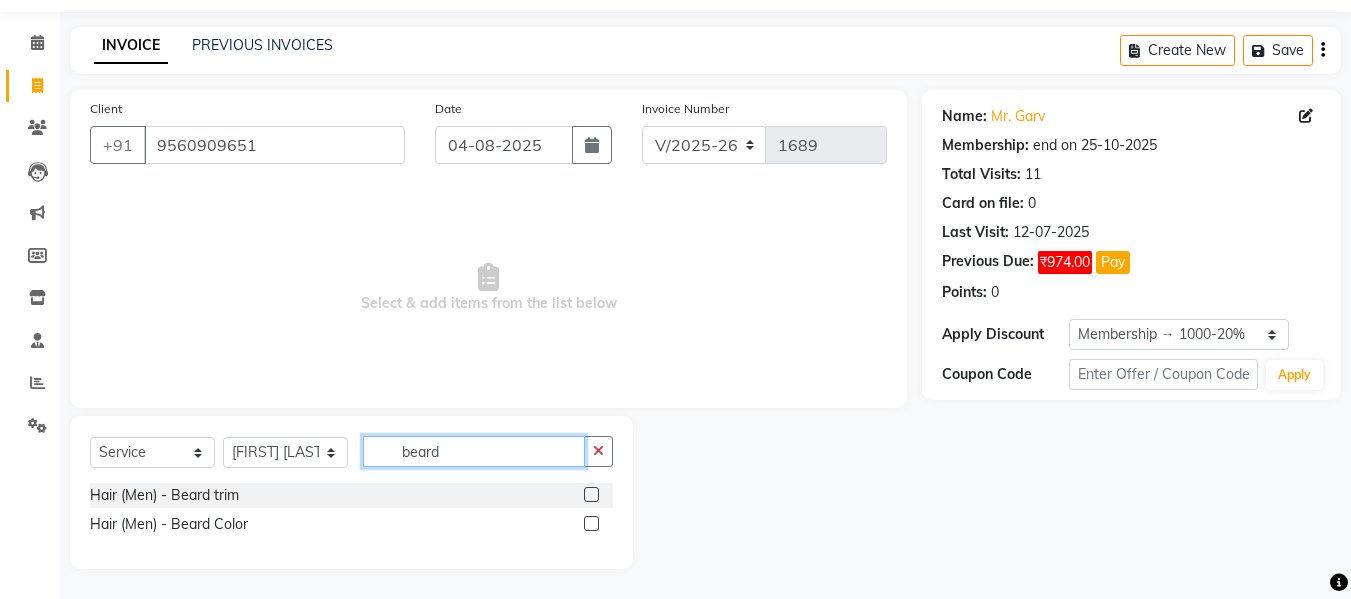 type on "beard" 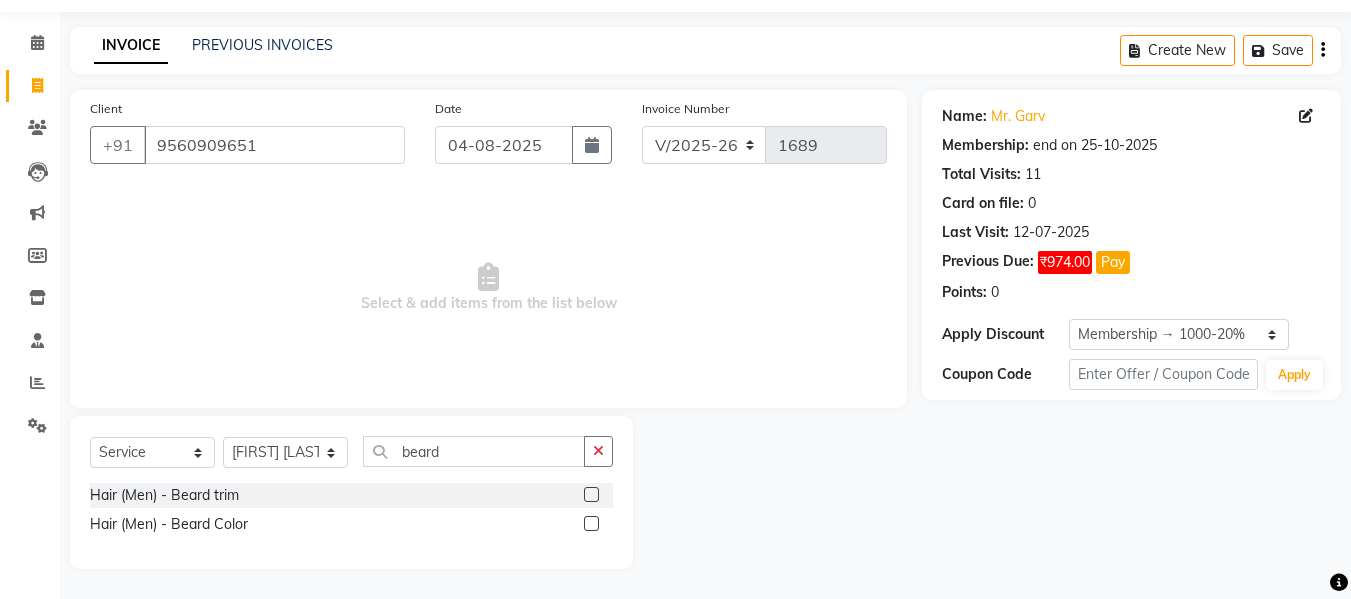 click 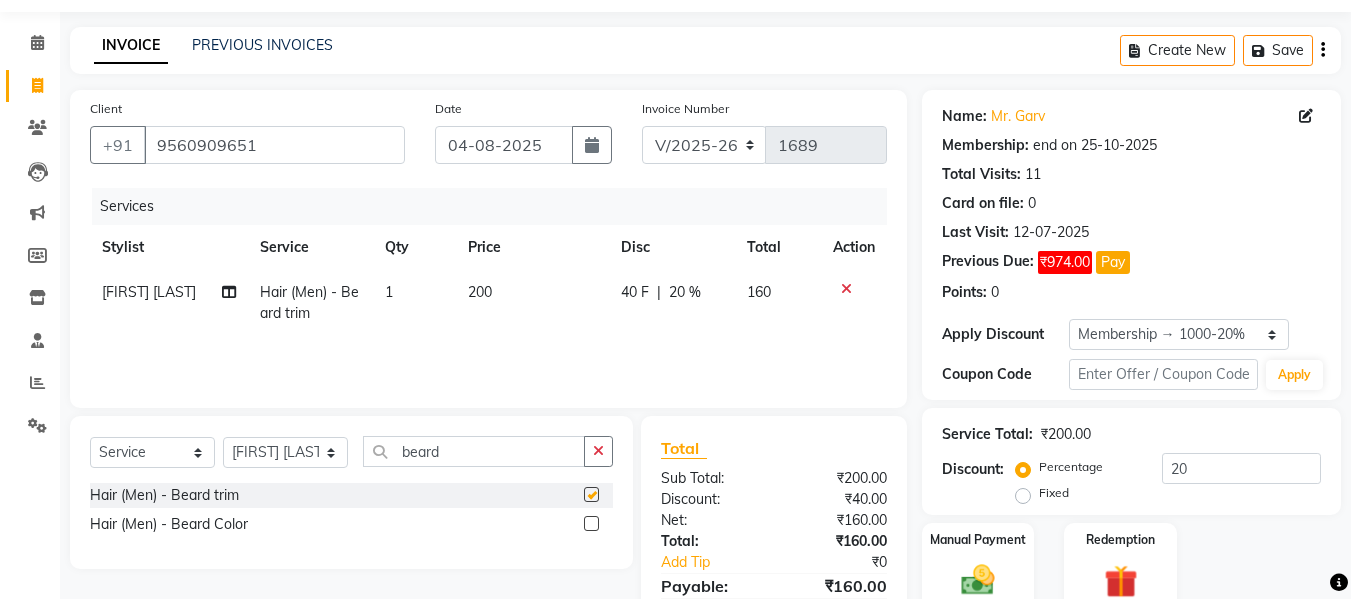 checkbox on "false" 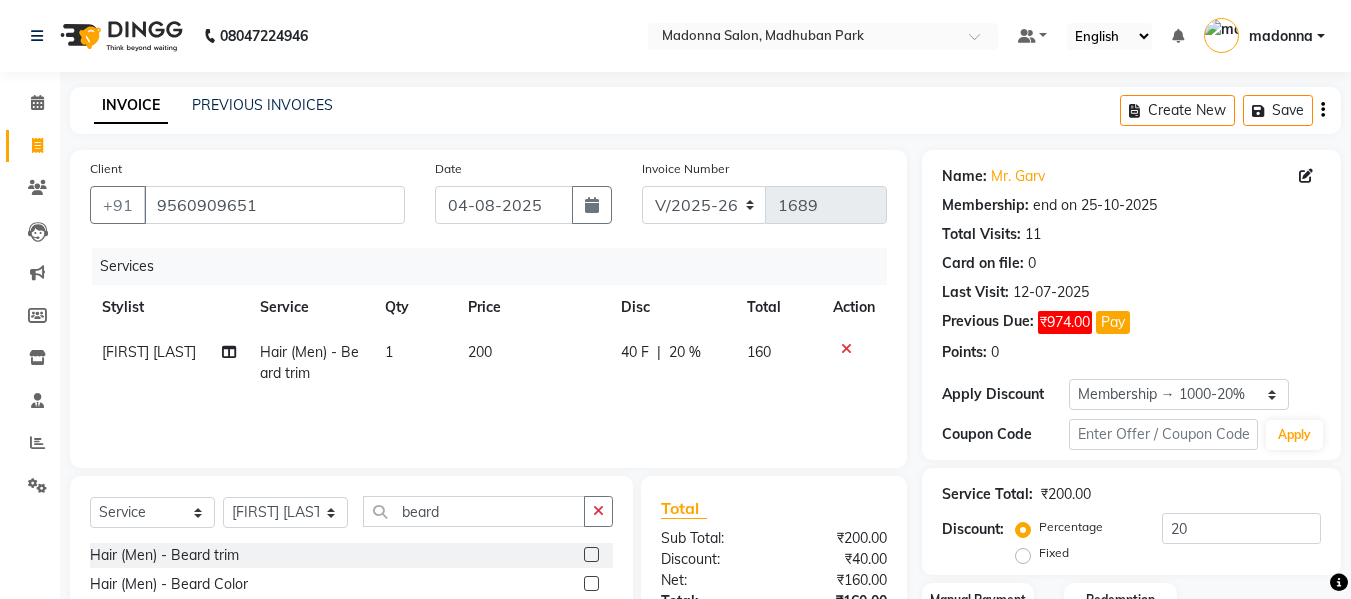 scroll, scrollTop: 159, scrollLeft: 0, axis: vertical 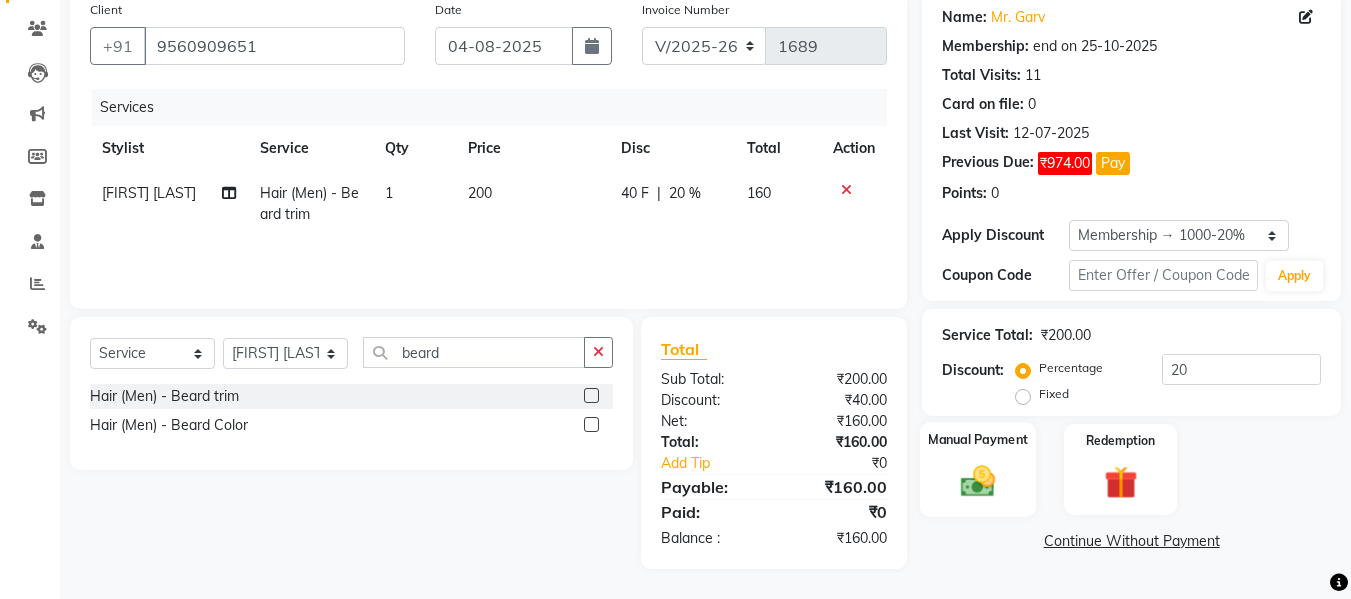 click 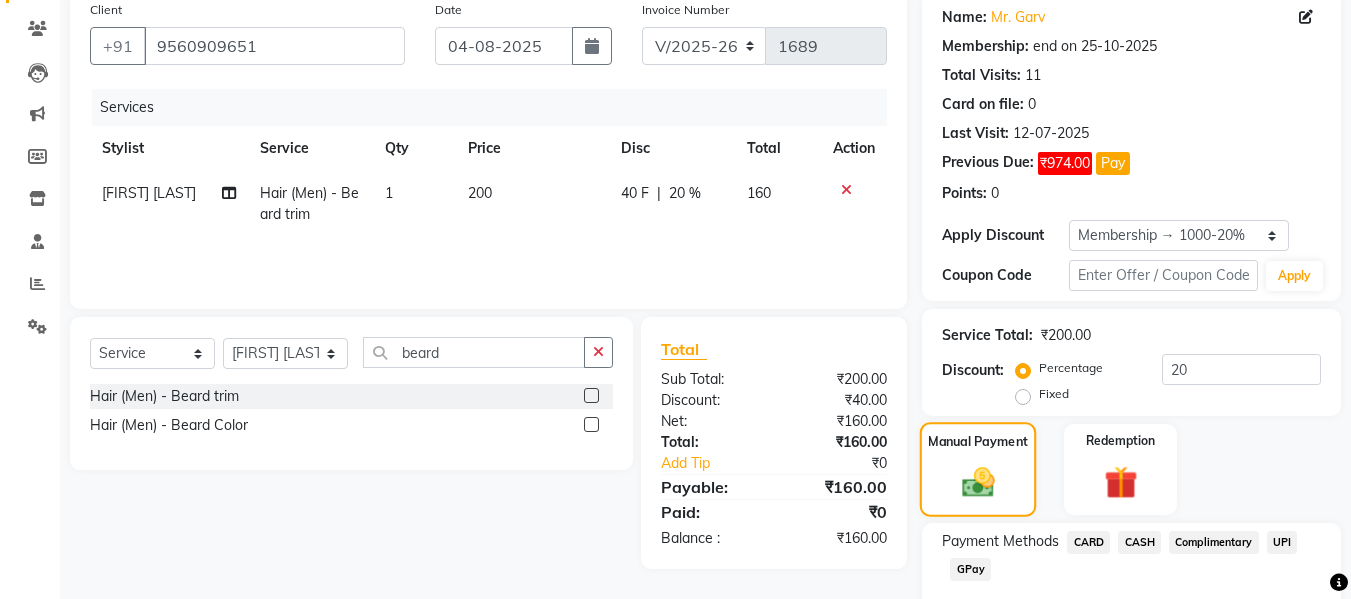 scroll, scrollTop: 274, scrollLeft: 0, axis: vertical 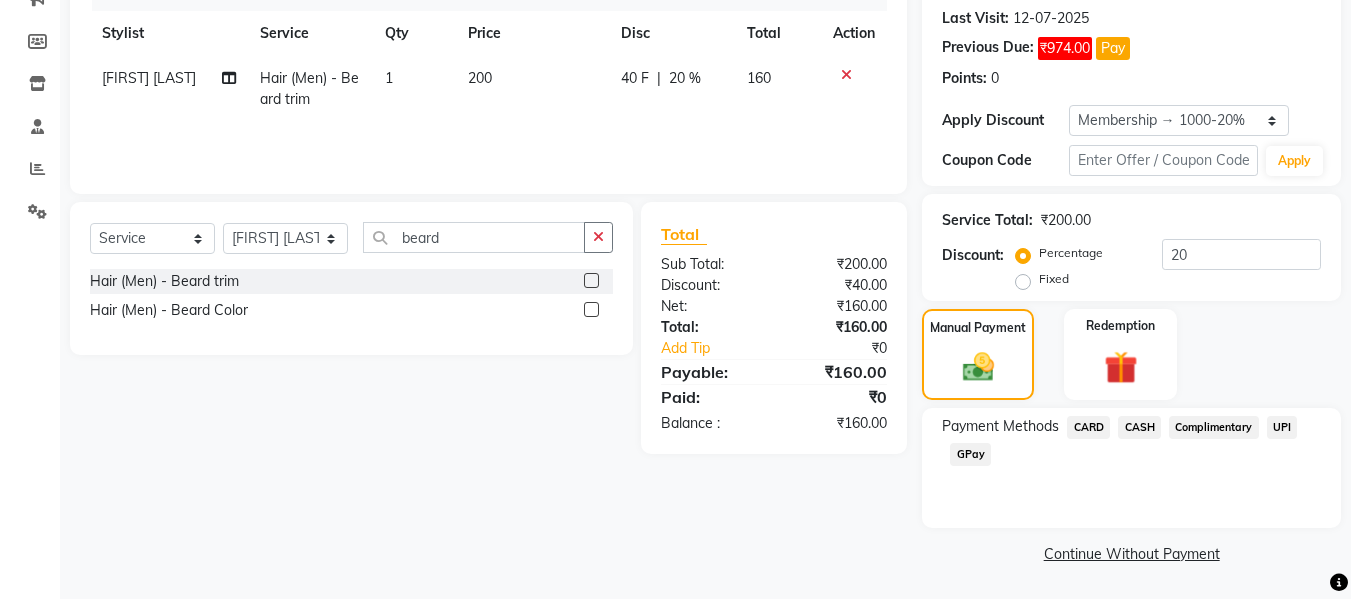 click on "CASH" 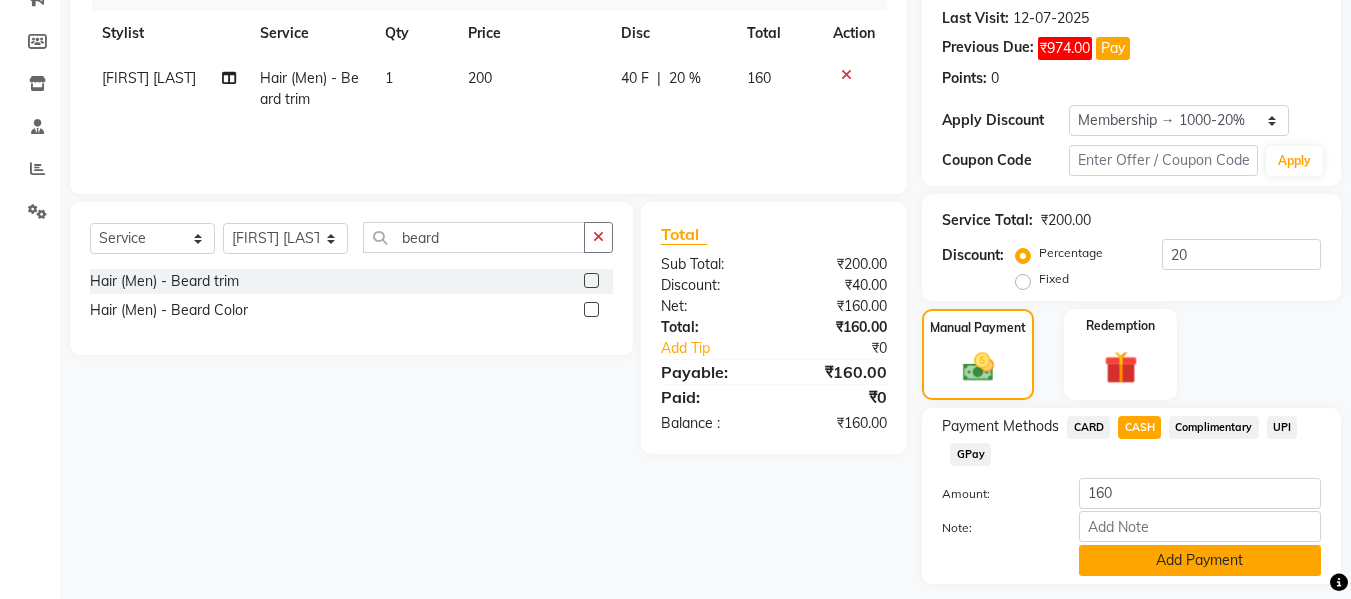 click on "Add Payment" 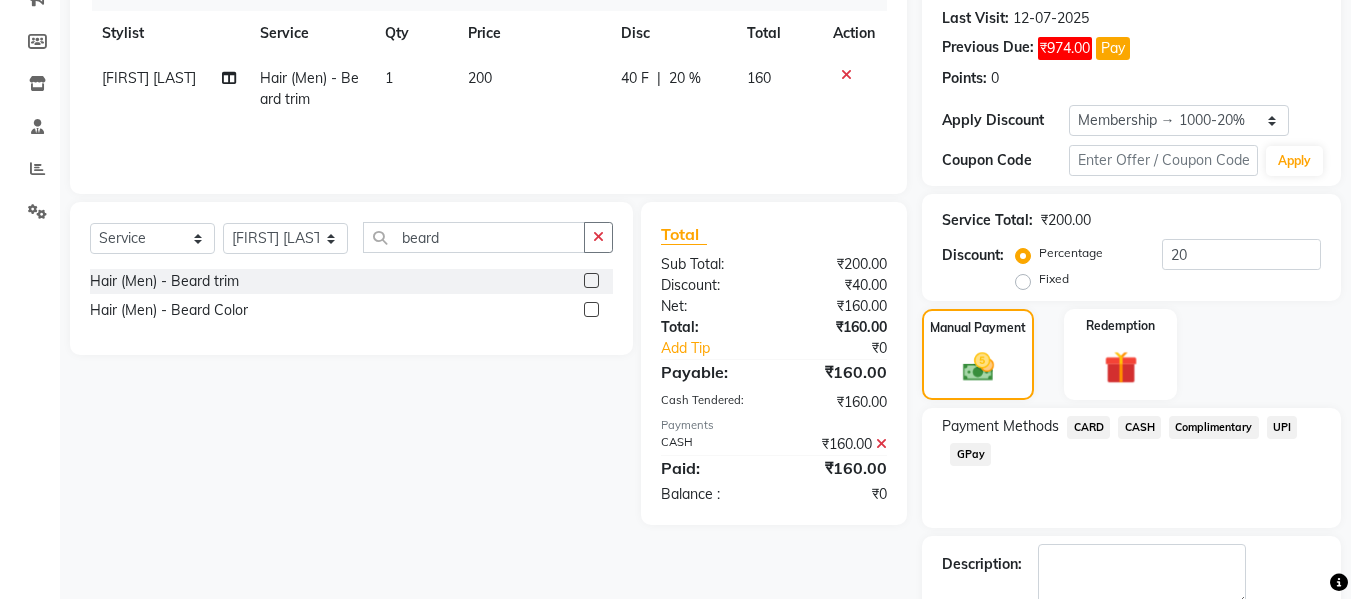 scroll, scrollTop: 387, scrollLeft: 0, axis: vertical 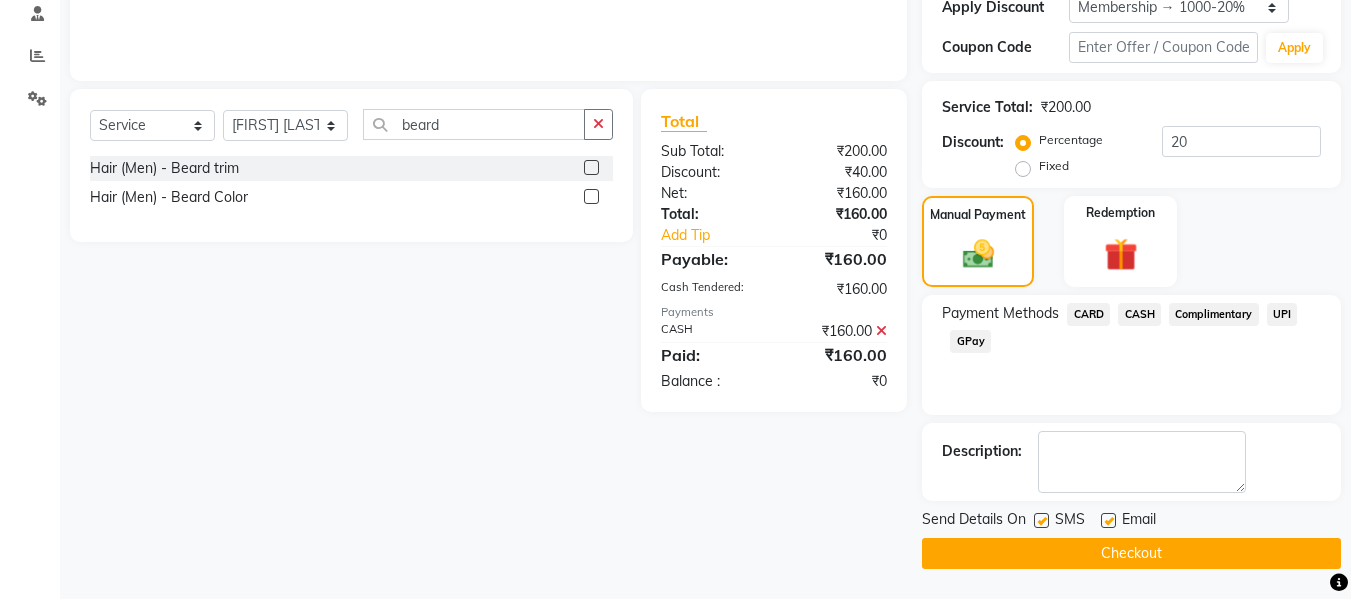click on "Checkout" 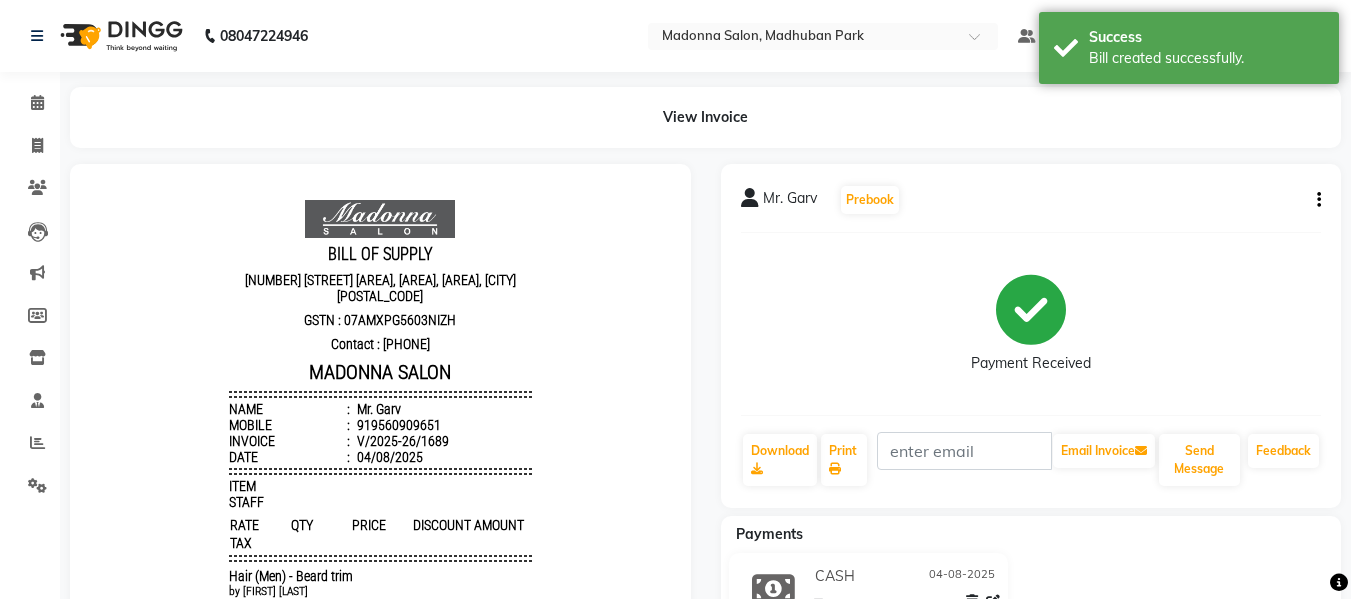 scroll, scrollTop: 0, scrollLeft: 0, axis: both 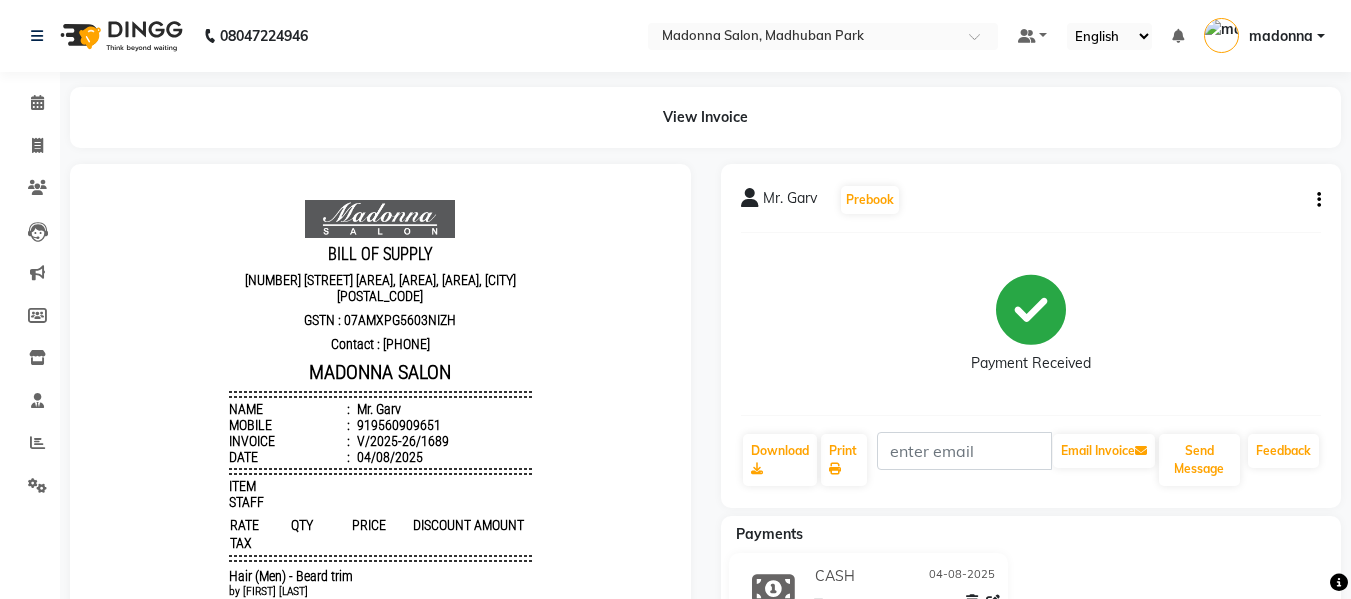 click on "CASH [DATE] ₹160.00  Added on [DATE]" 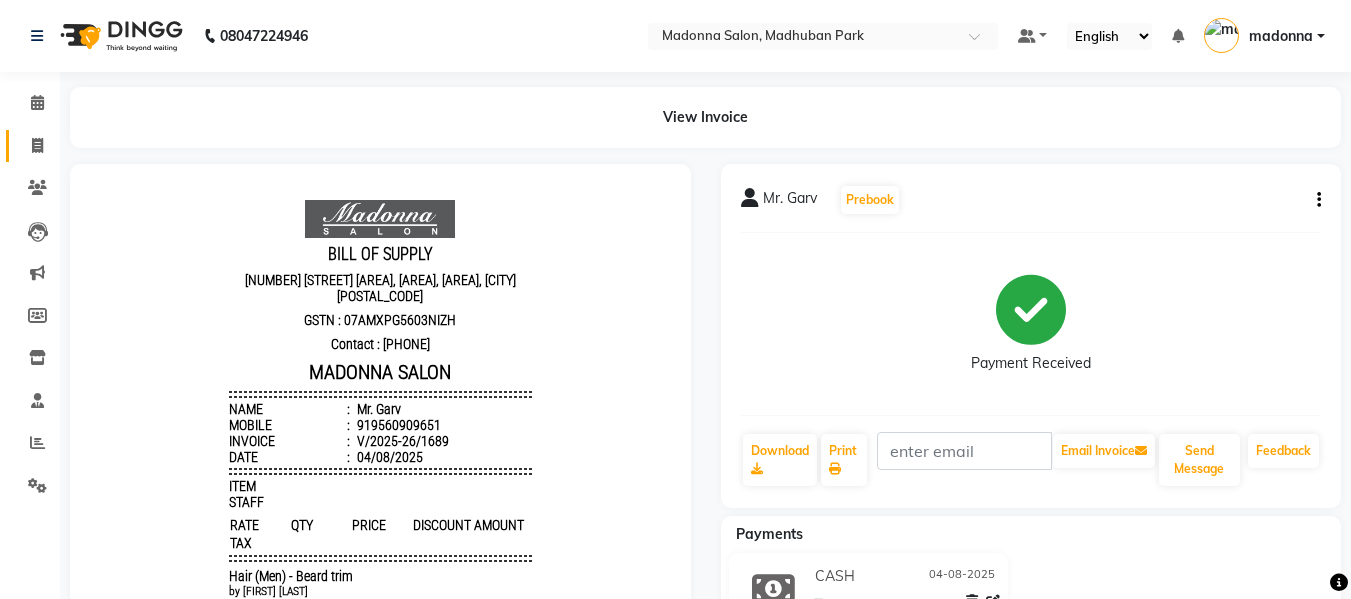 drag, startPoint x: 1357, startPoint y: 353, endPoint x: 38, endPoint y: 149, distance: 1334.6824 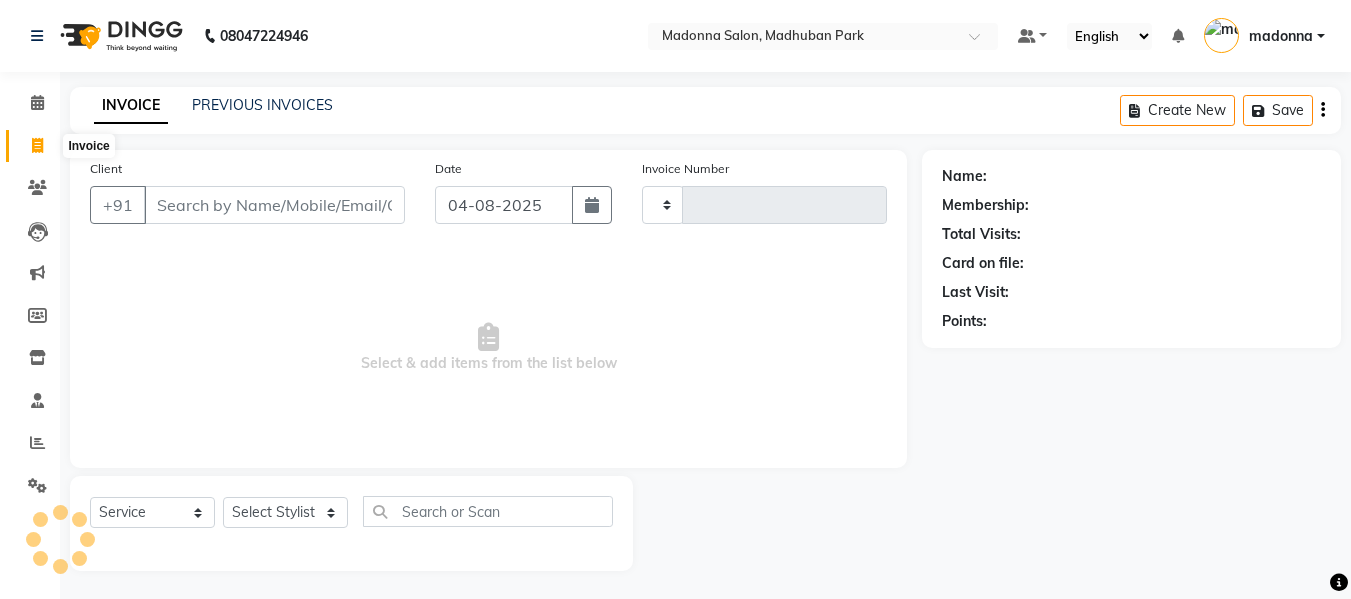 click 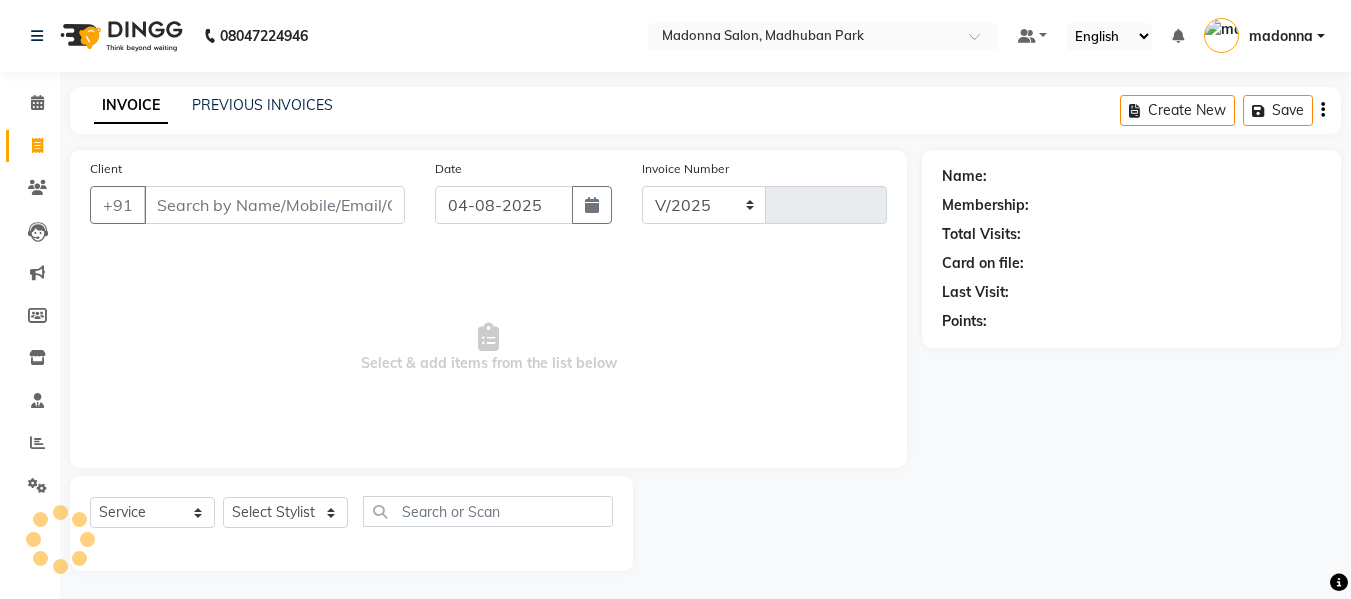 scroll, scrollTop: 2, scrollLeft: 0, axis: vertical 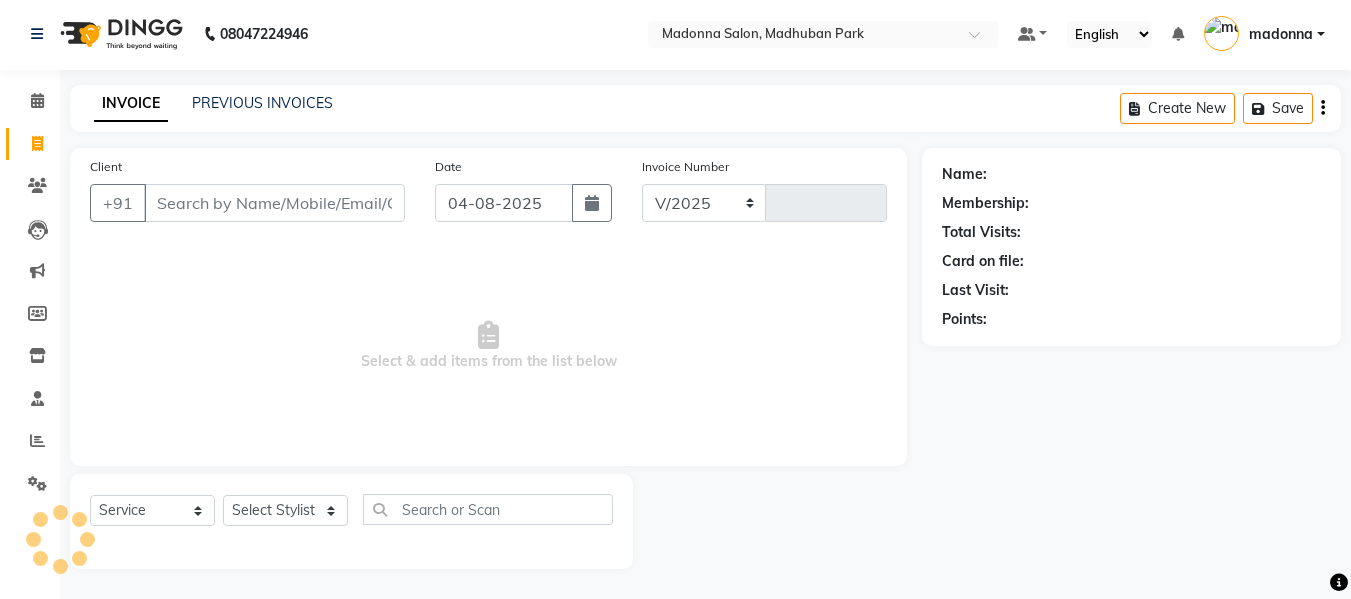 select on "6469" 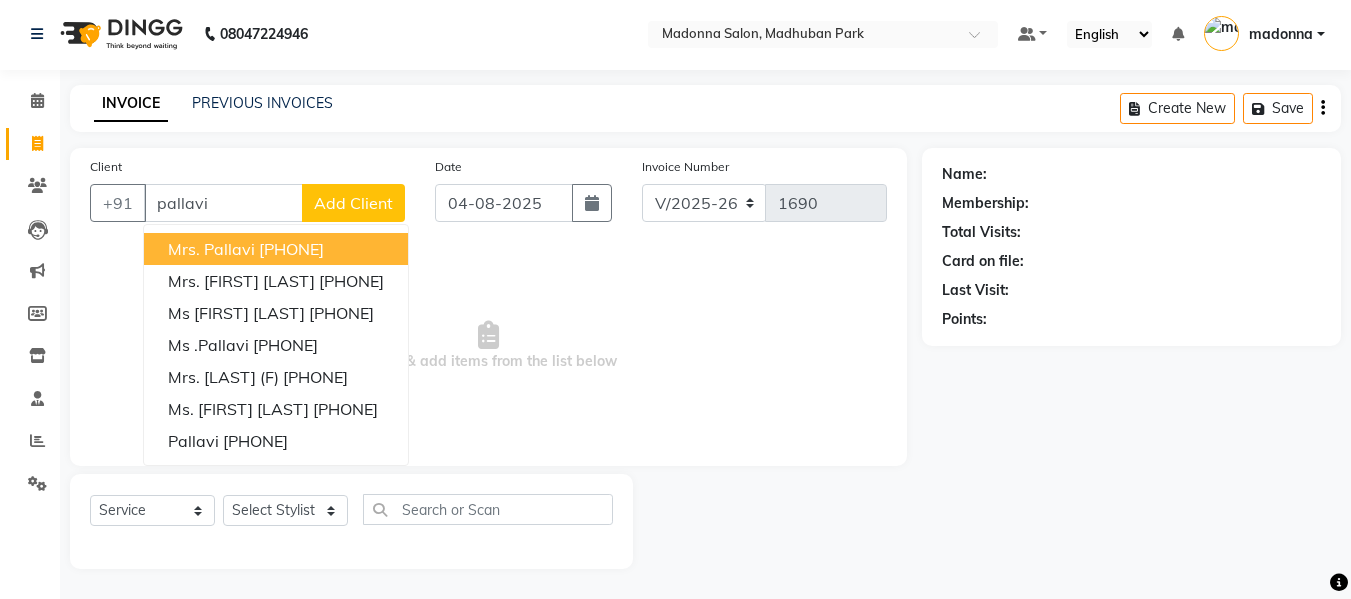 click on "Client +91 [PHONE] Mrs. [FIRST] [PHONE] Mrs. [FIRST] [LAST] [PHONE] Ms [FIRST] [LAST] [PHONE] Ms .[FIRST] [PHONE] Mrs. [FIRST] (F) [PHONE] Ms. [FIRST] [LAST] [PHONE] pallavi [PHONE] Add Client" 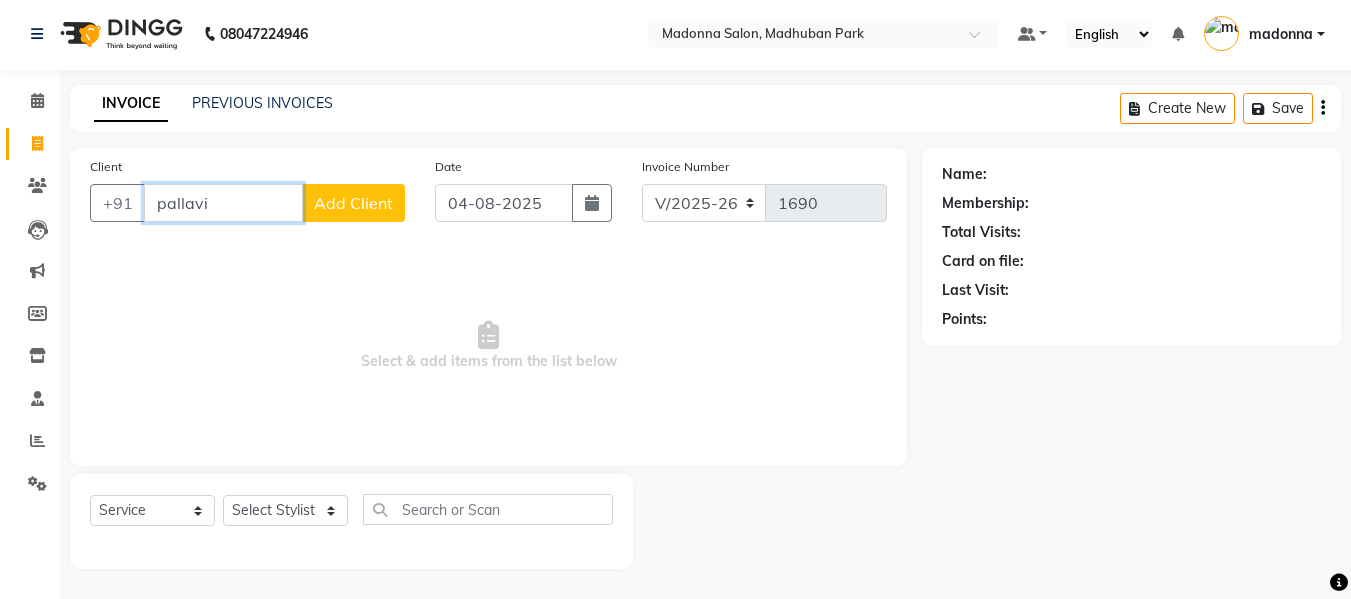 click on "pallavi" at bounding box center [223, 203] 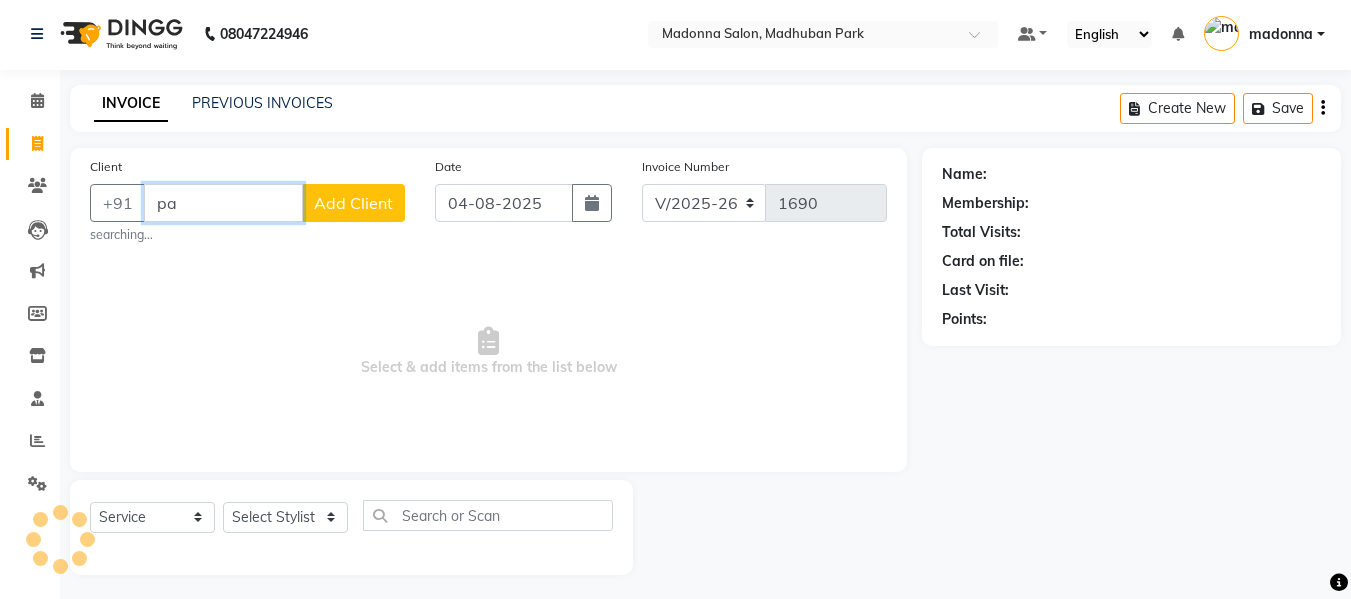 type on "p" 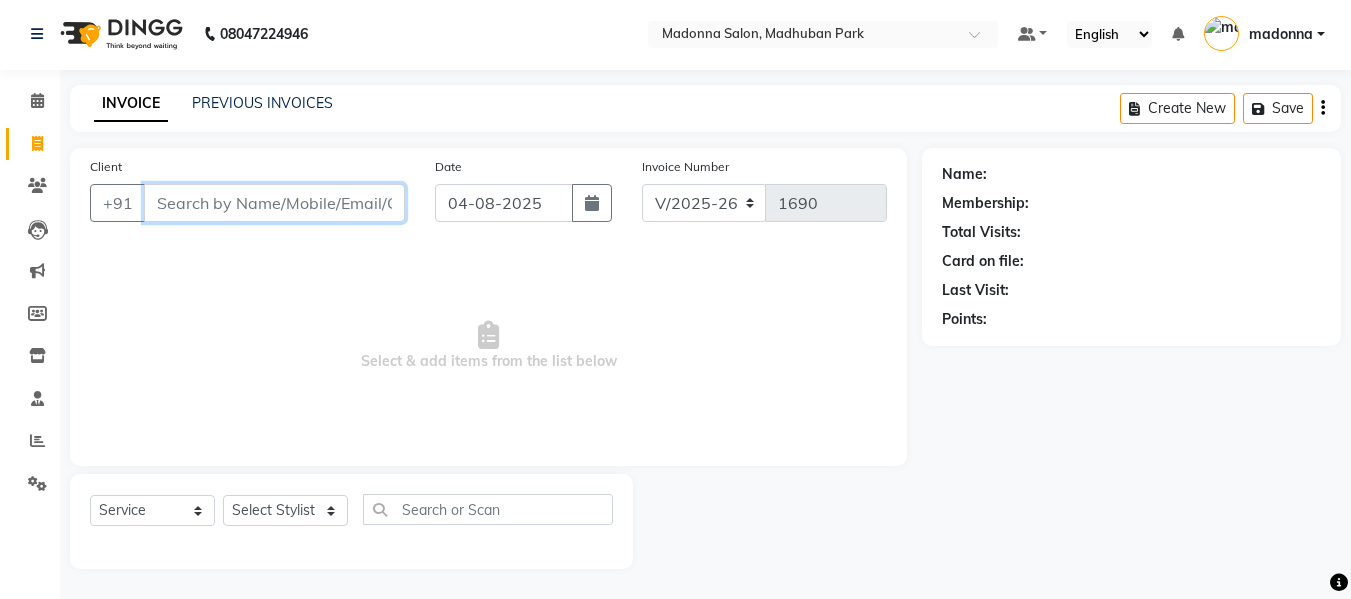 type 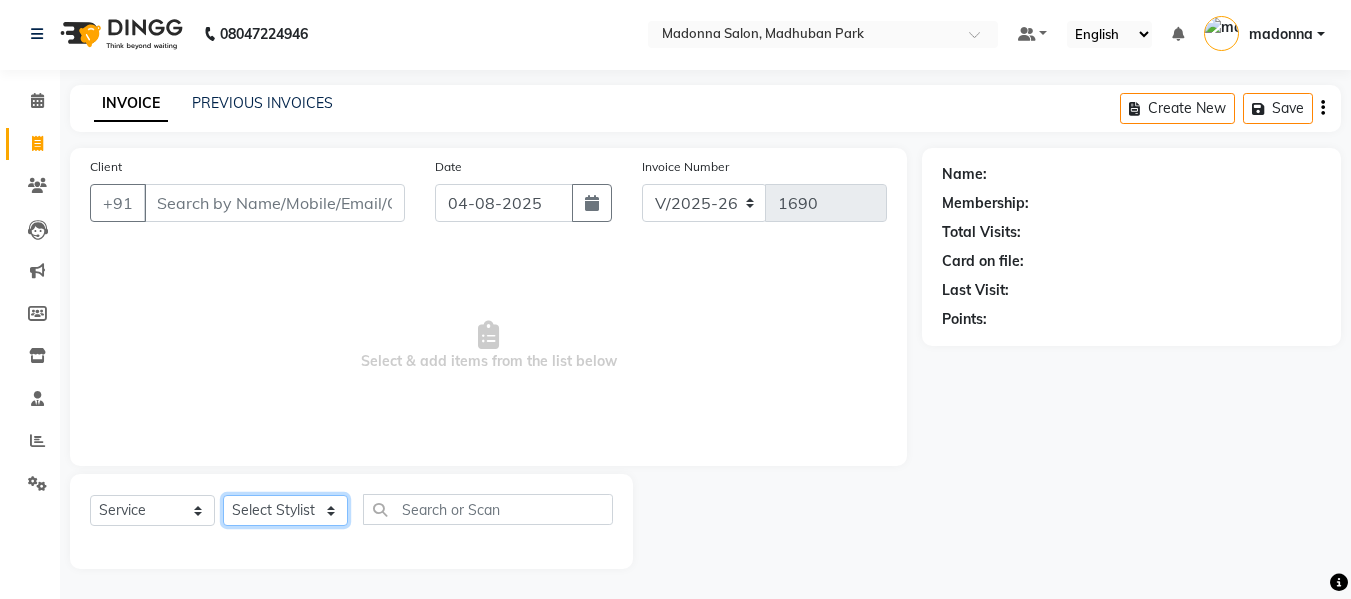 click on "Select Stylist Afsar salmani Amjad Khan Armaan  Dipika fardeen Kajal Tyagi Kirti Rajput madonna Nikhil Prince Rizwan Samaksh Shahnawaz Shoib Ahmad  Twinkle Gupta" 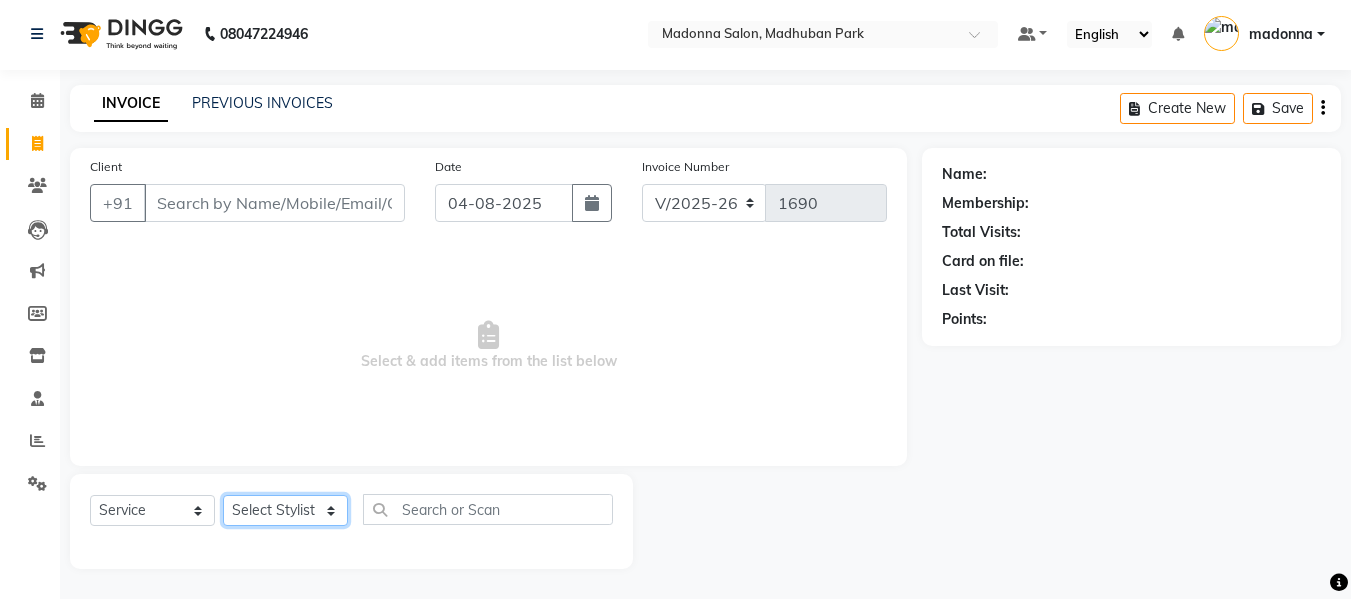 select on "49740" 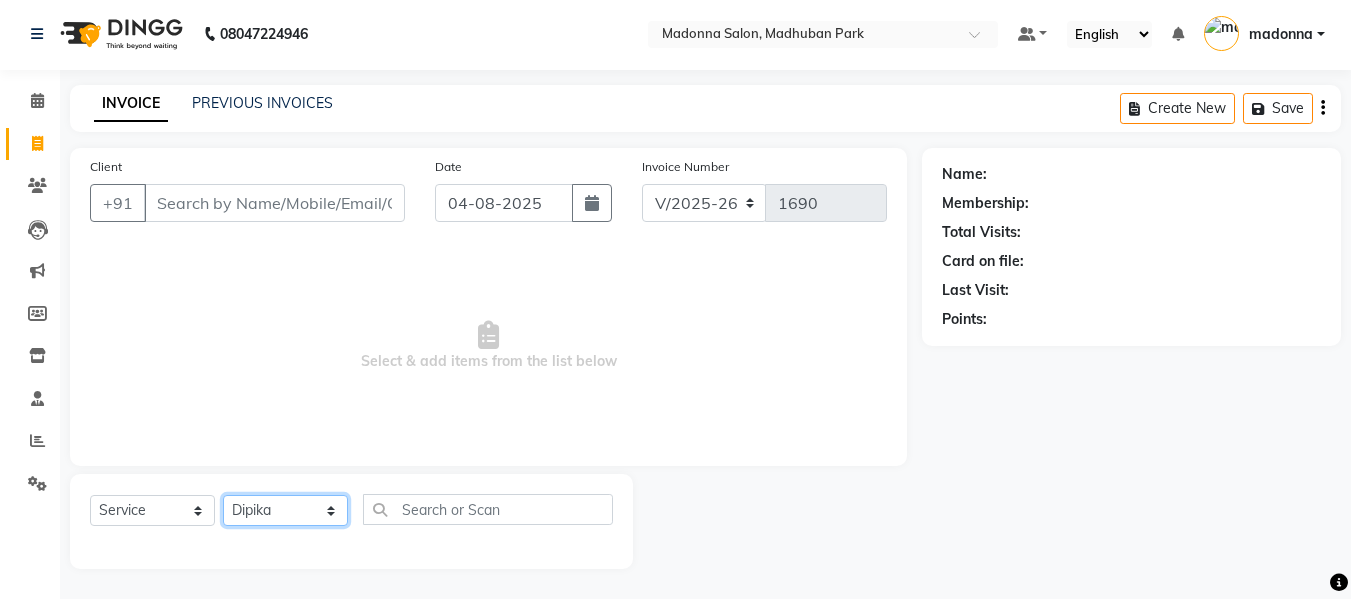 click on "Select Stylist Afsar salmani Amjad Khan Armaan  Dipika fardeen Kajal Tyagi Kirti Rajput madonna Nikhil Prince Rizwan Samaksh Shahnawaz Shoib Ahmad  Twinkle Gupta" 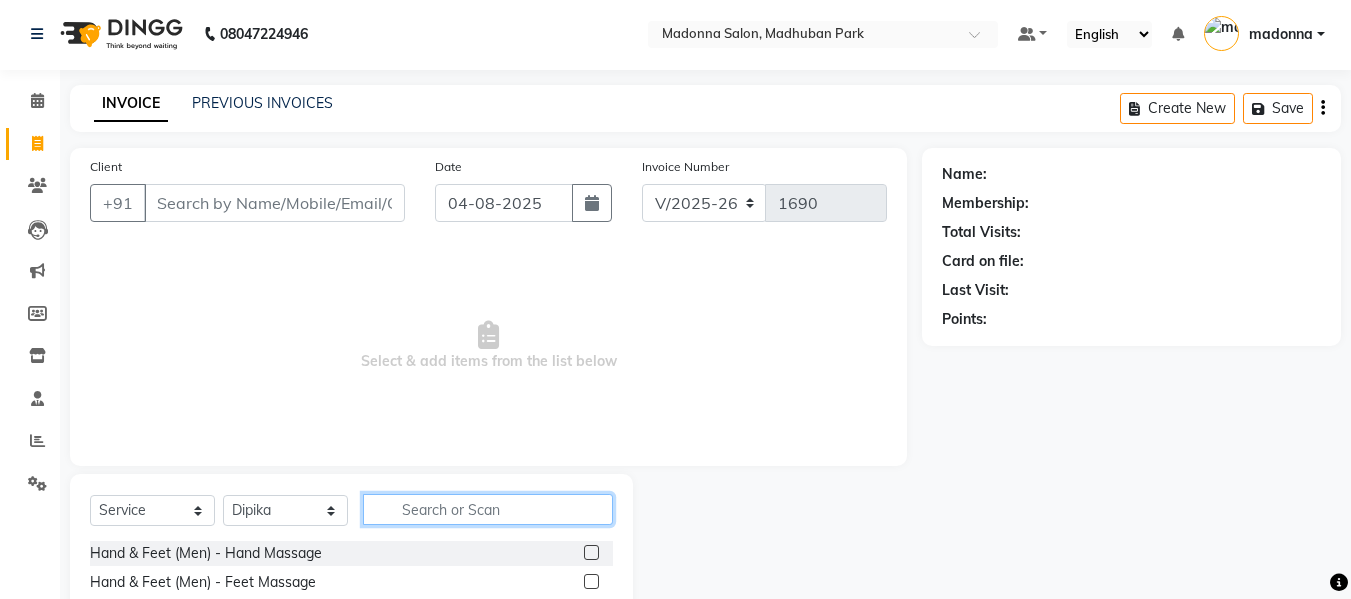 click 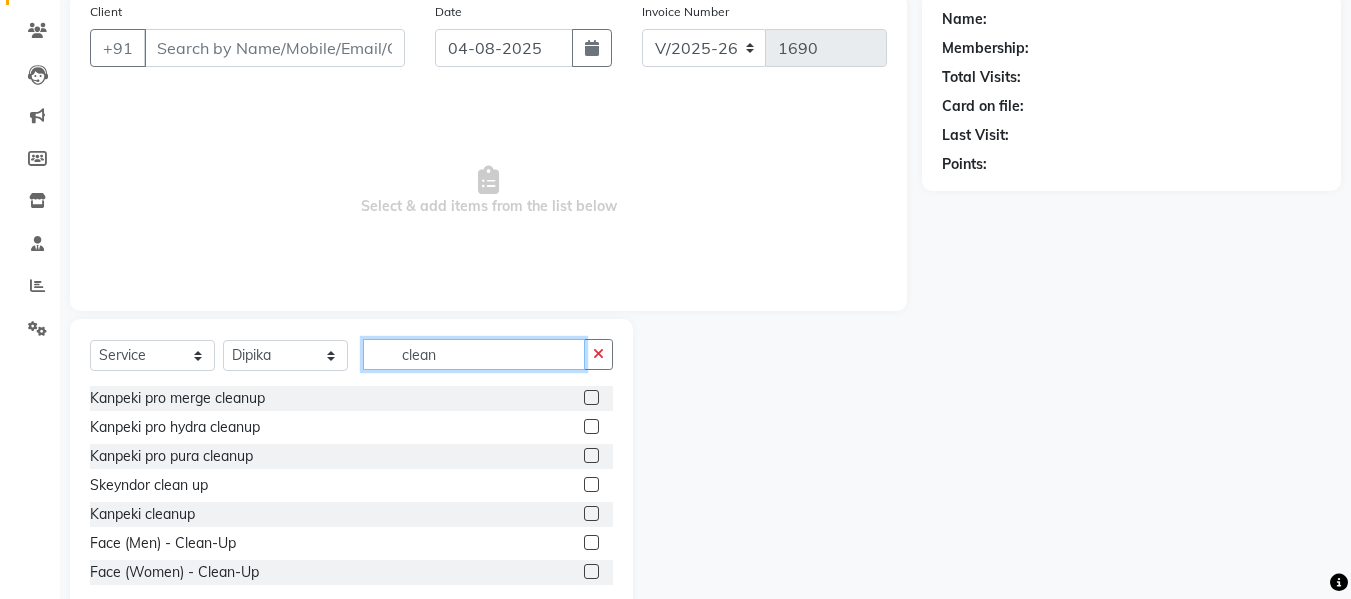 scroll, scrollTop: 158, scrollLeft: 0, axis: vertical 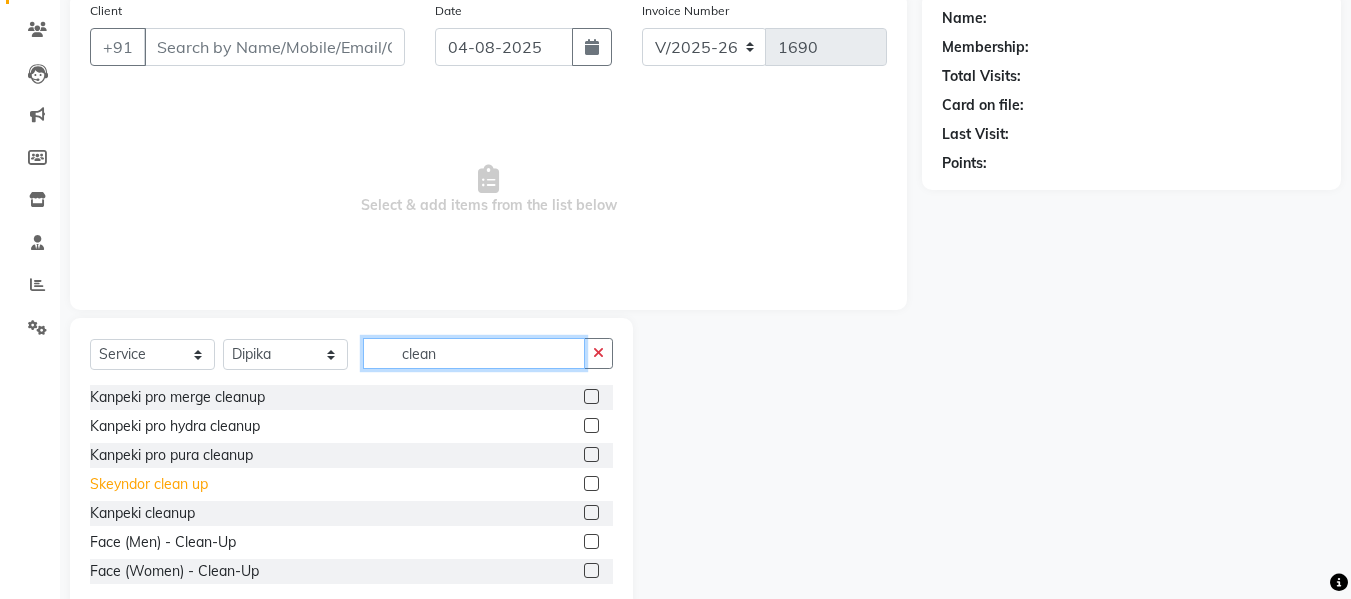 type on "clean" 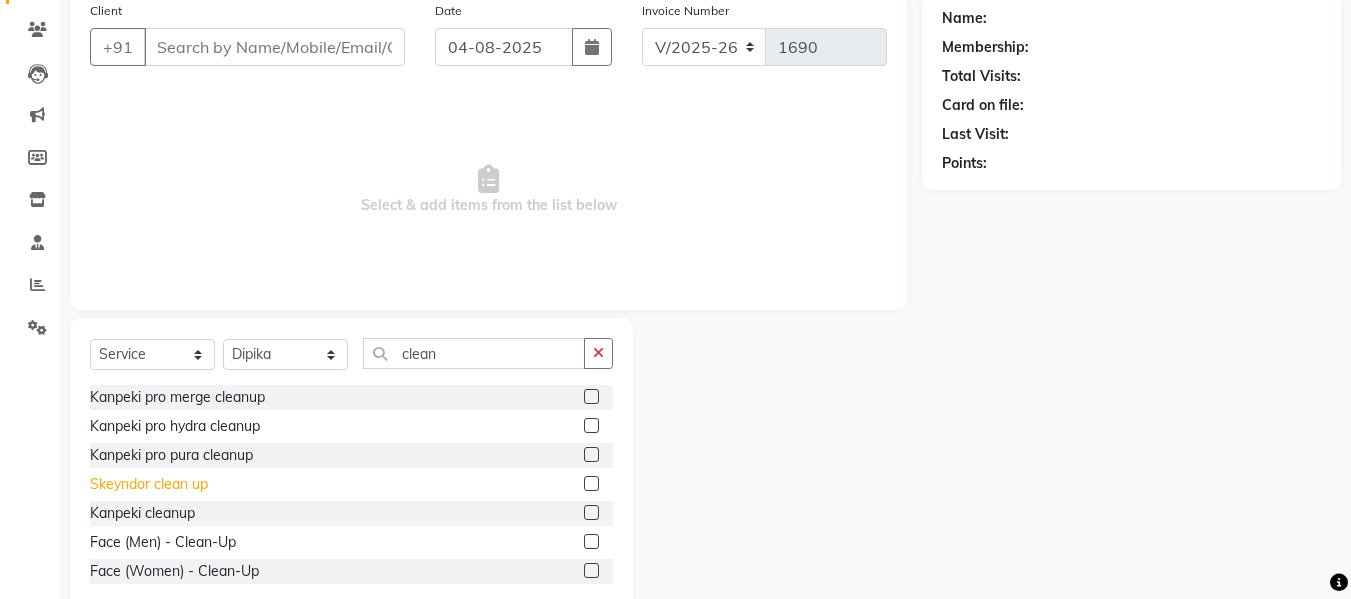 click on "Skeyndor clean up" 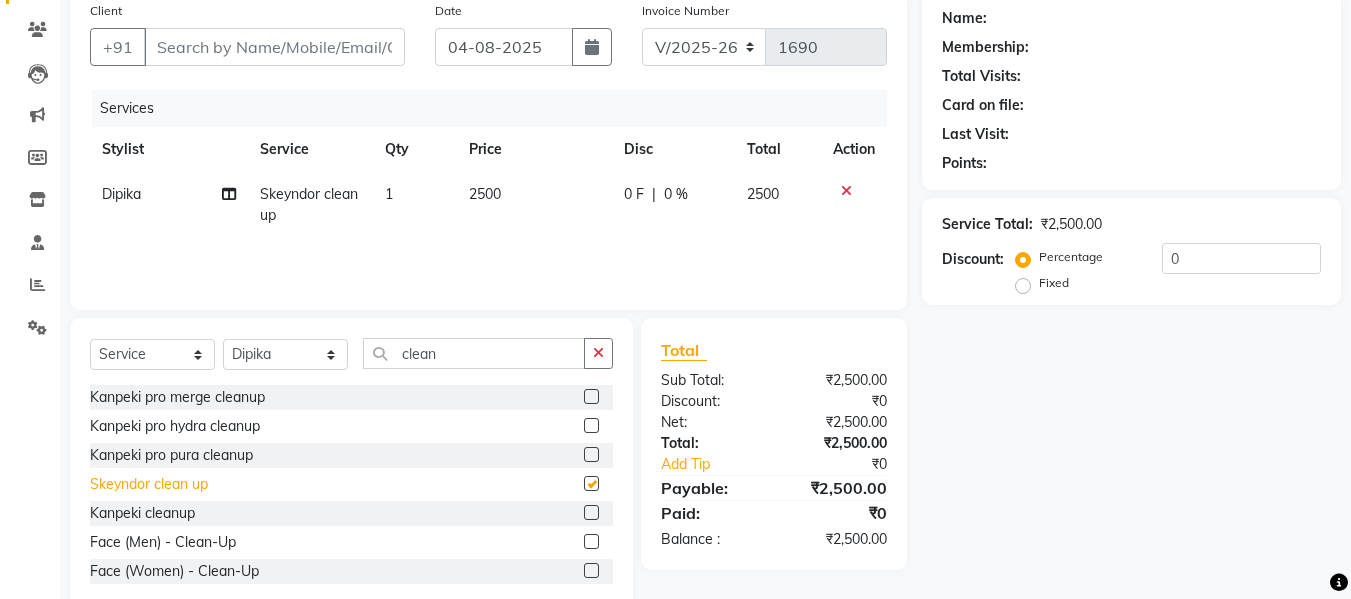 checkbox on "false" 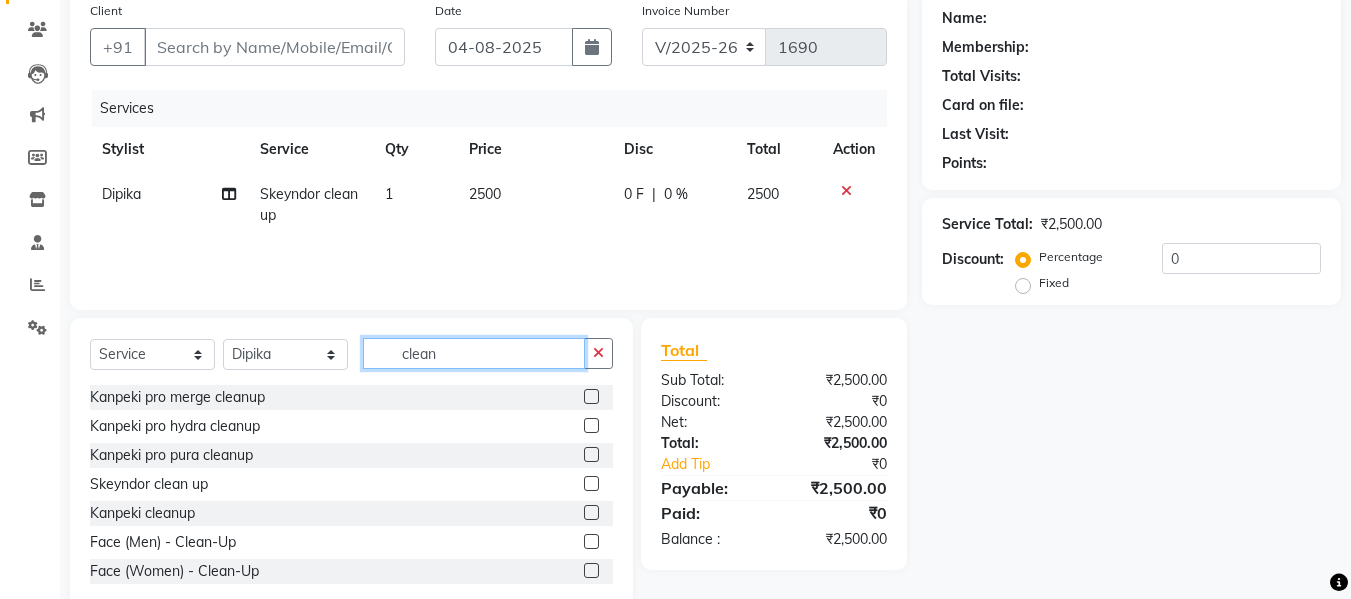click on "clean" 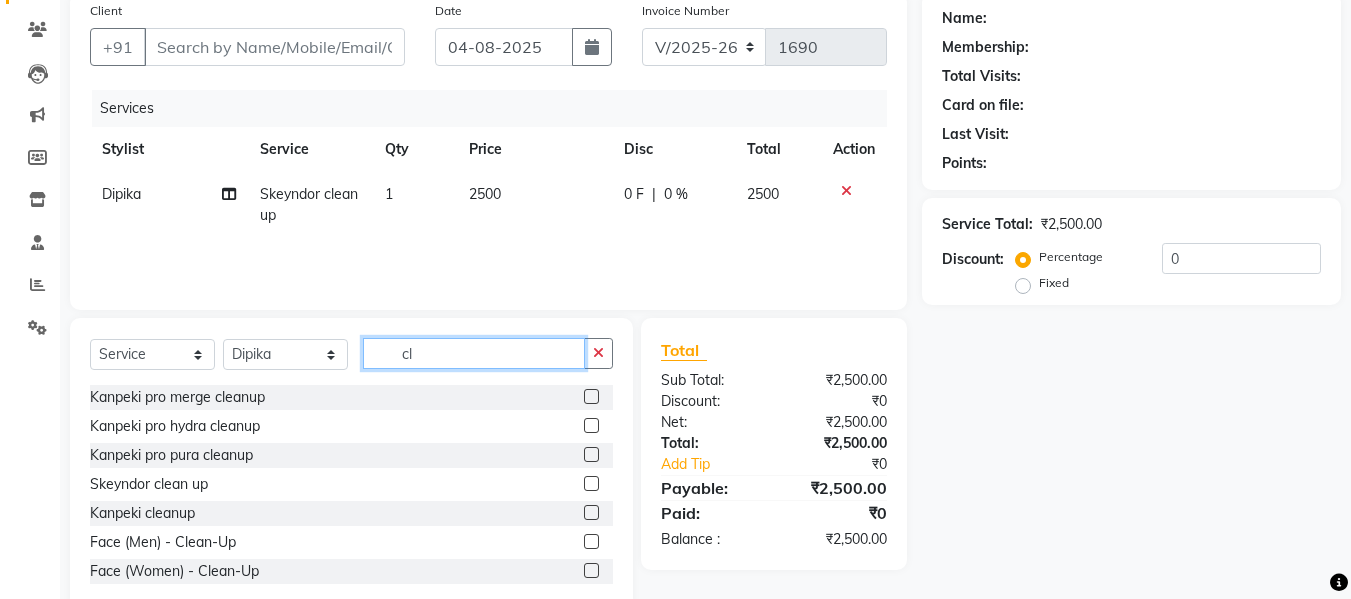 type on "c" 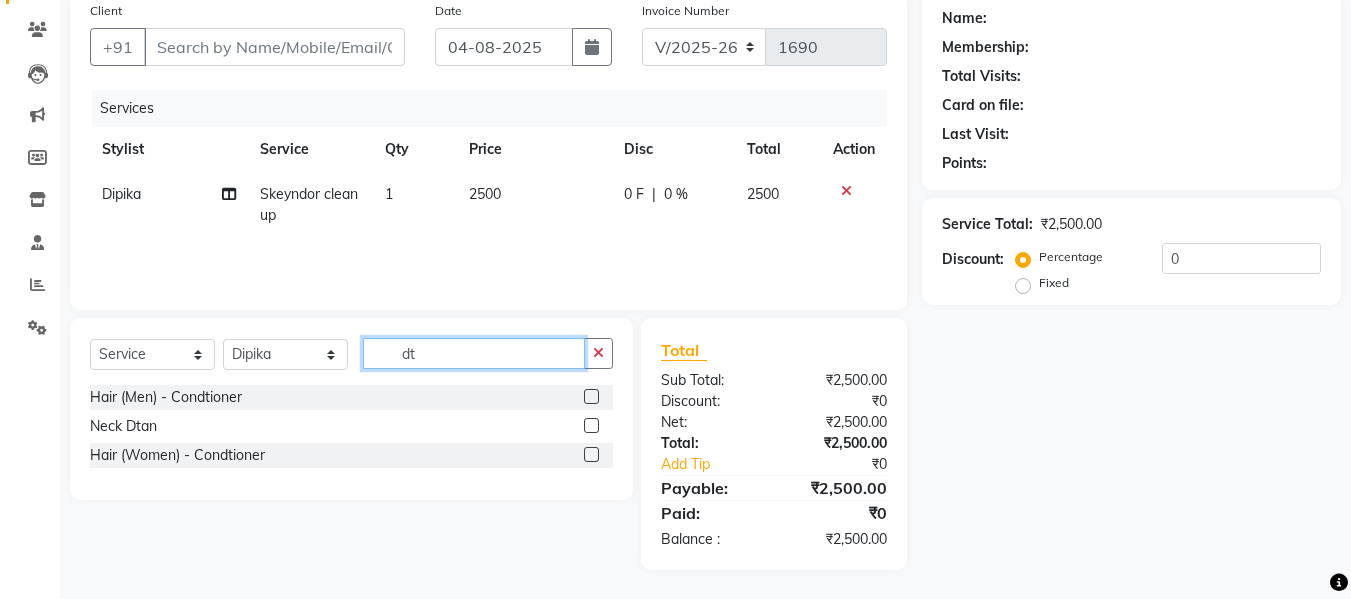 type on "d" 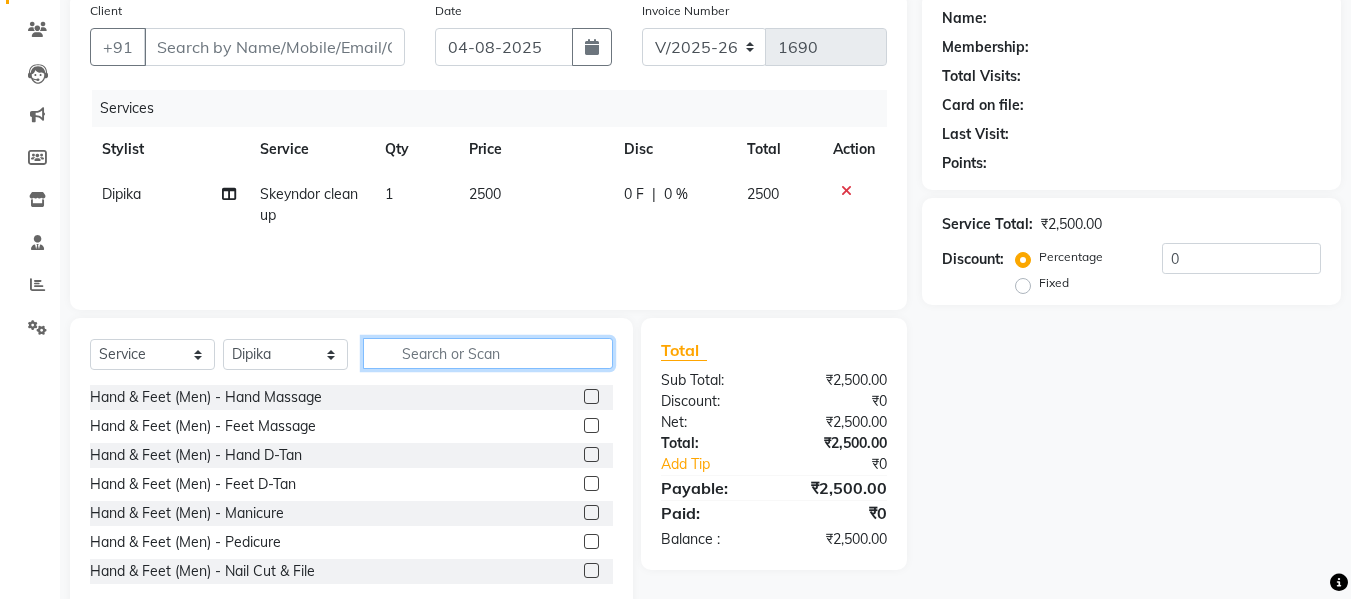 type on "d" 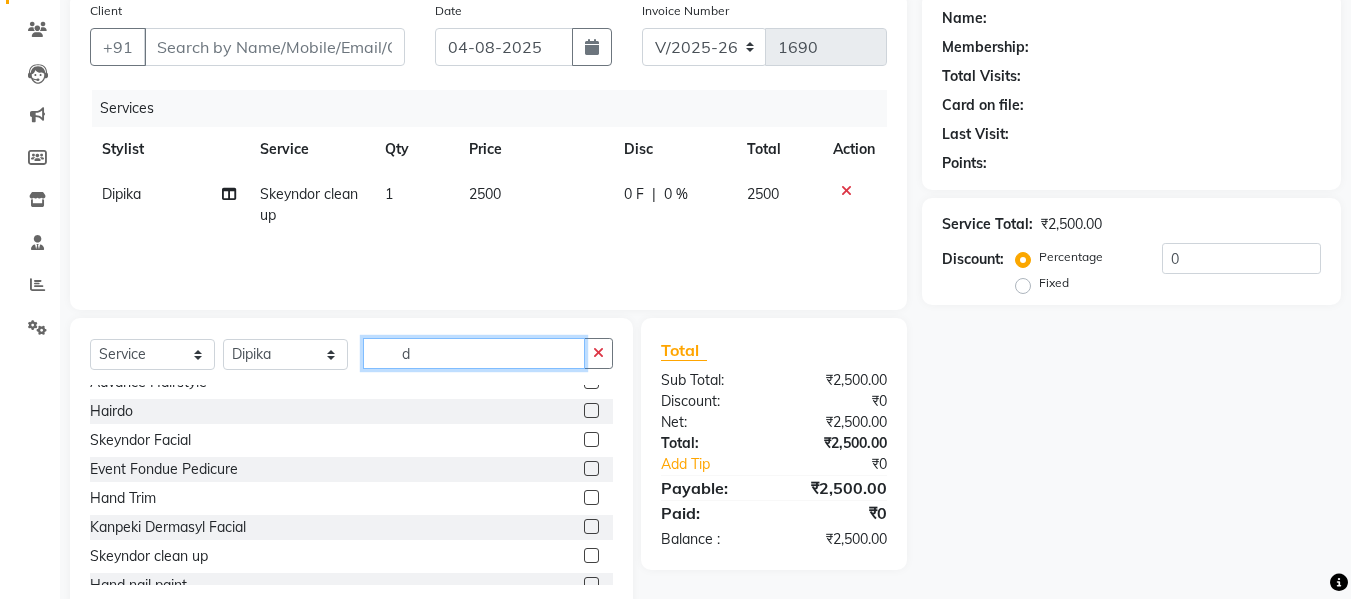 scroll, scrollTop: 800, scrollLeft: 0, axis: vertical 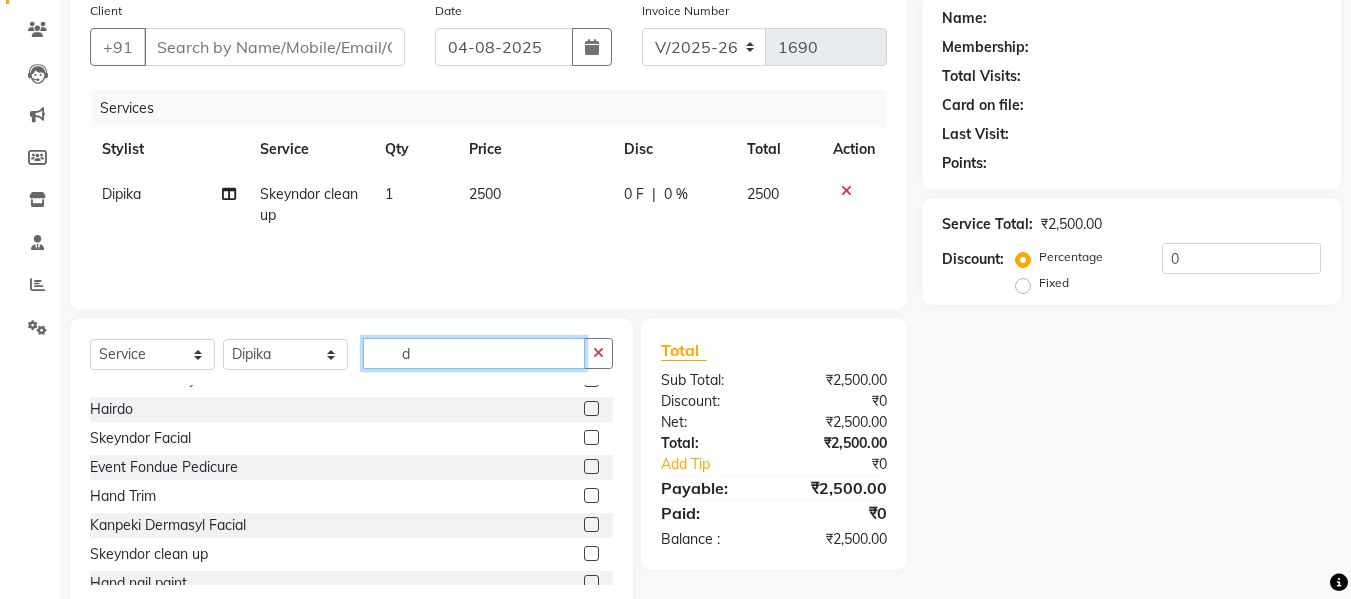 click on "d" 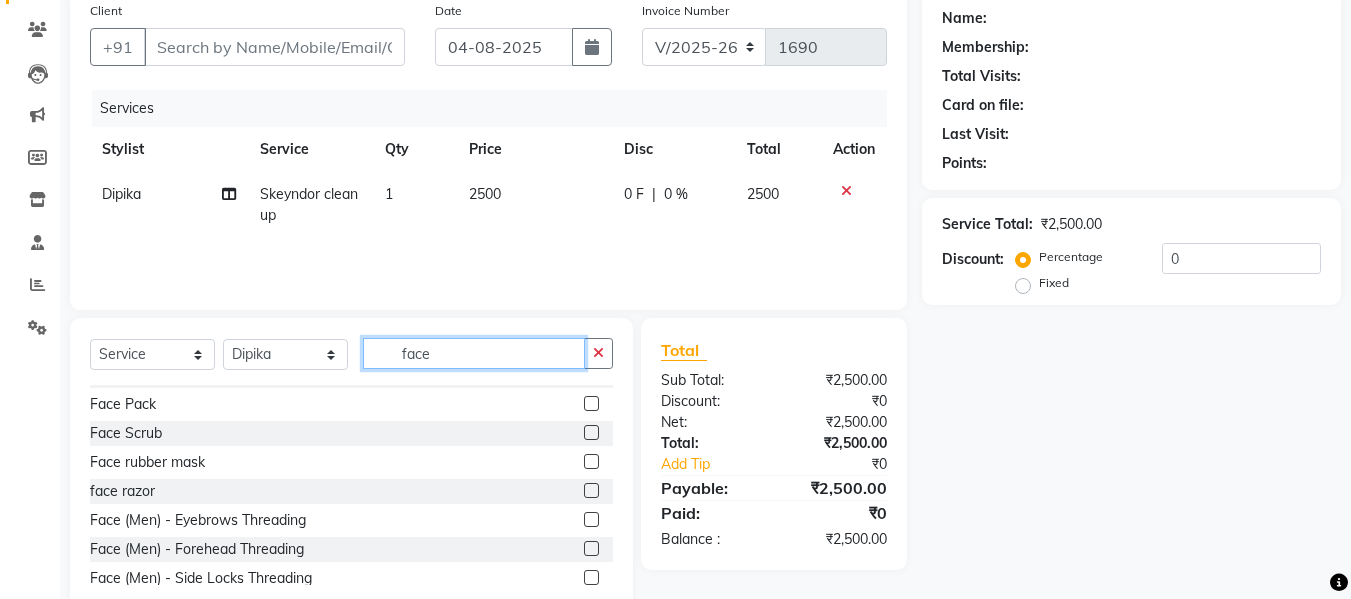 scroll, scrollTop: 0, scrollLeft: 0, axis: both 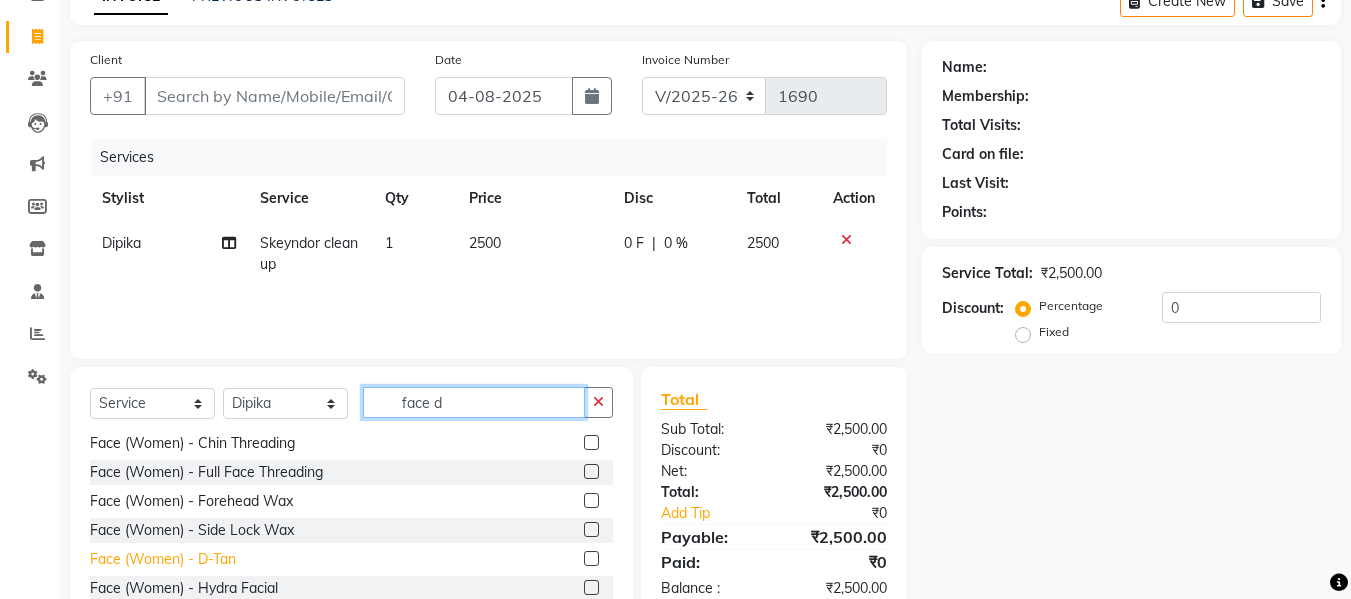 type on "face d" 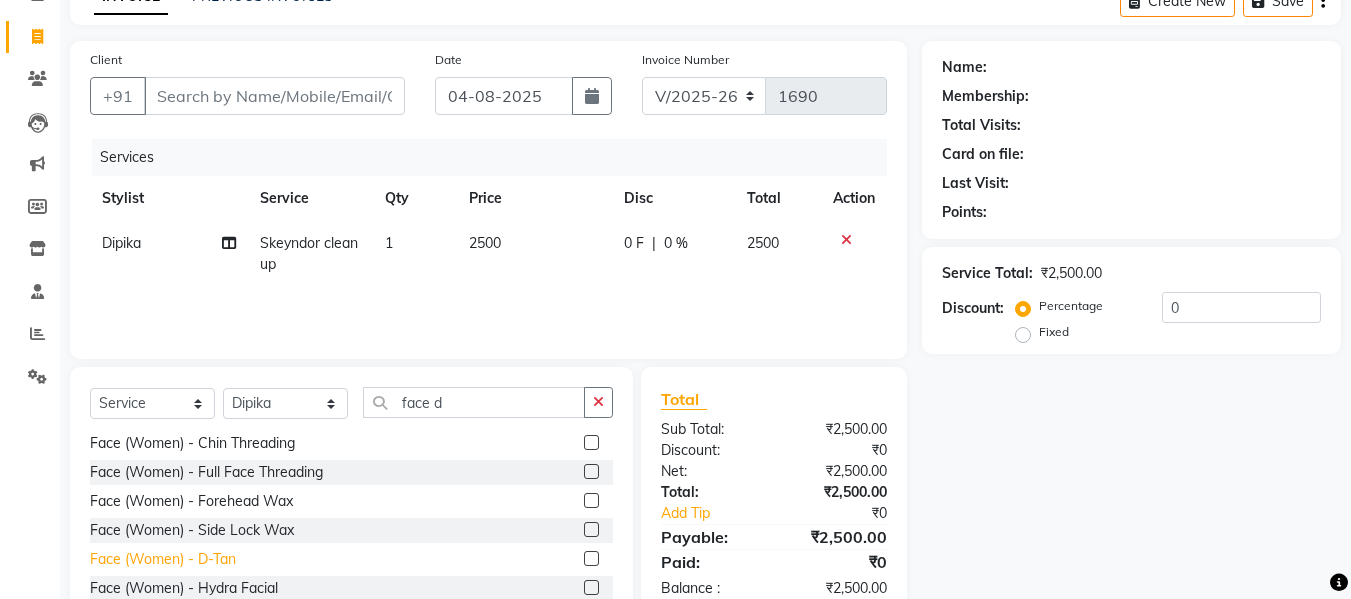 click on "Face (Women) - D-Tan" 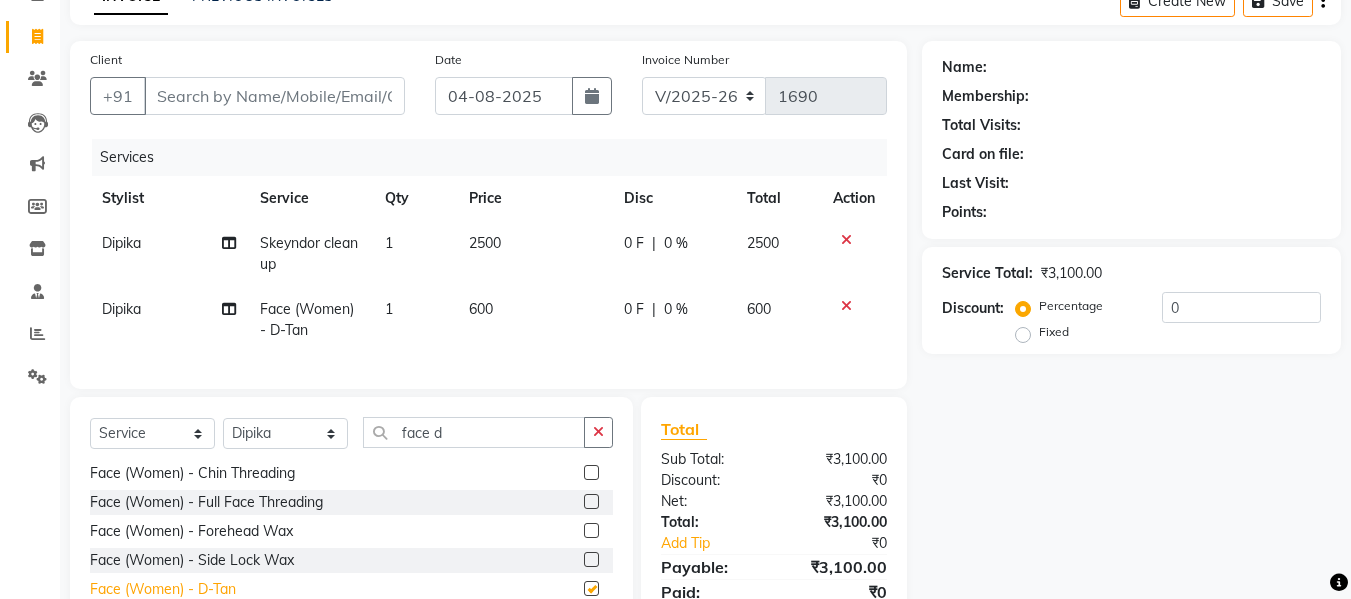 checkbox on "false" 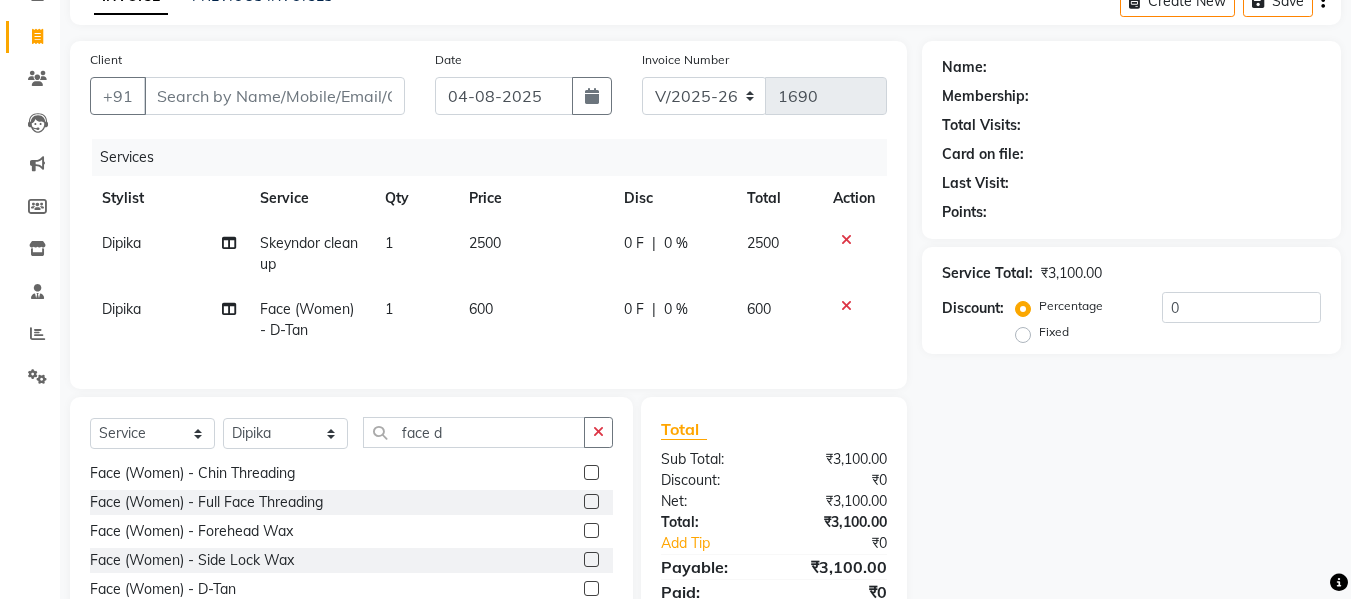 click on "600" 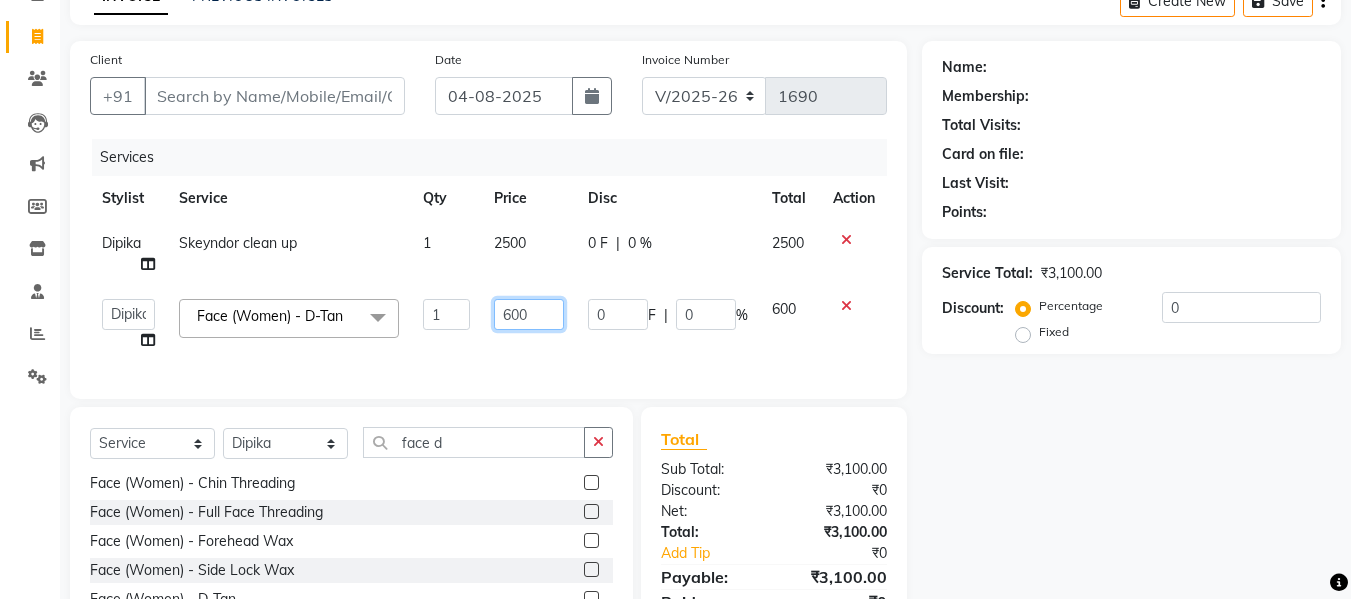 click on "600" 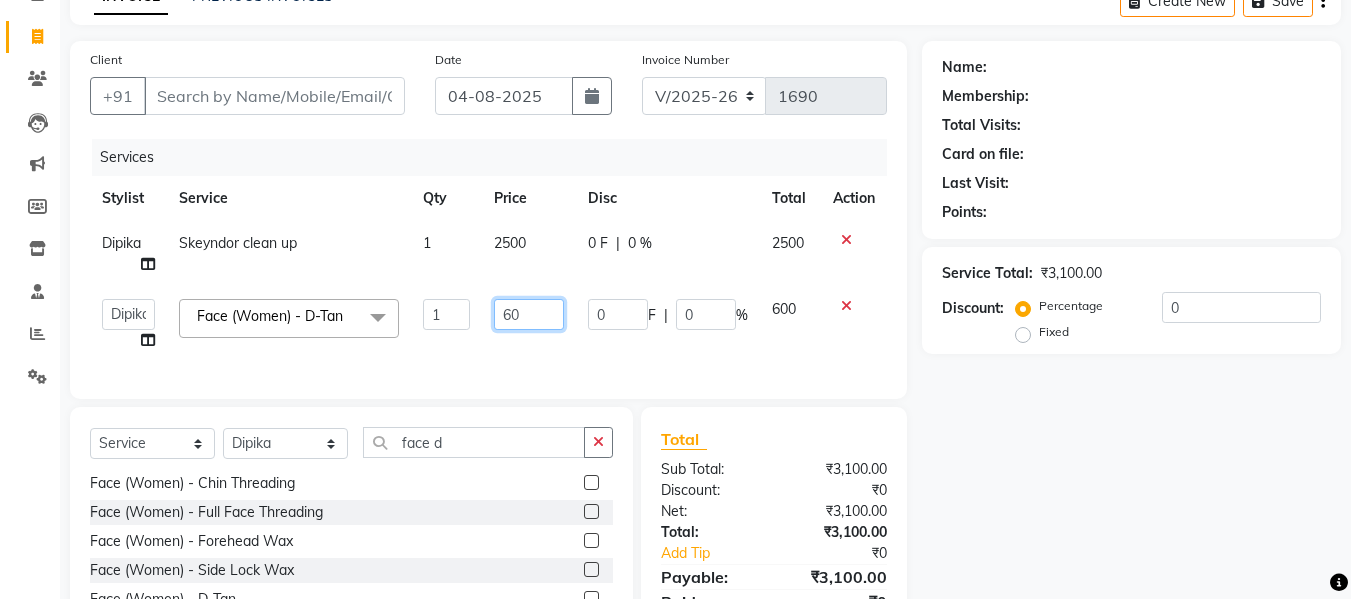 type on "6" 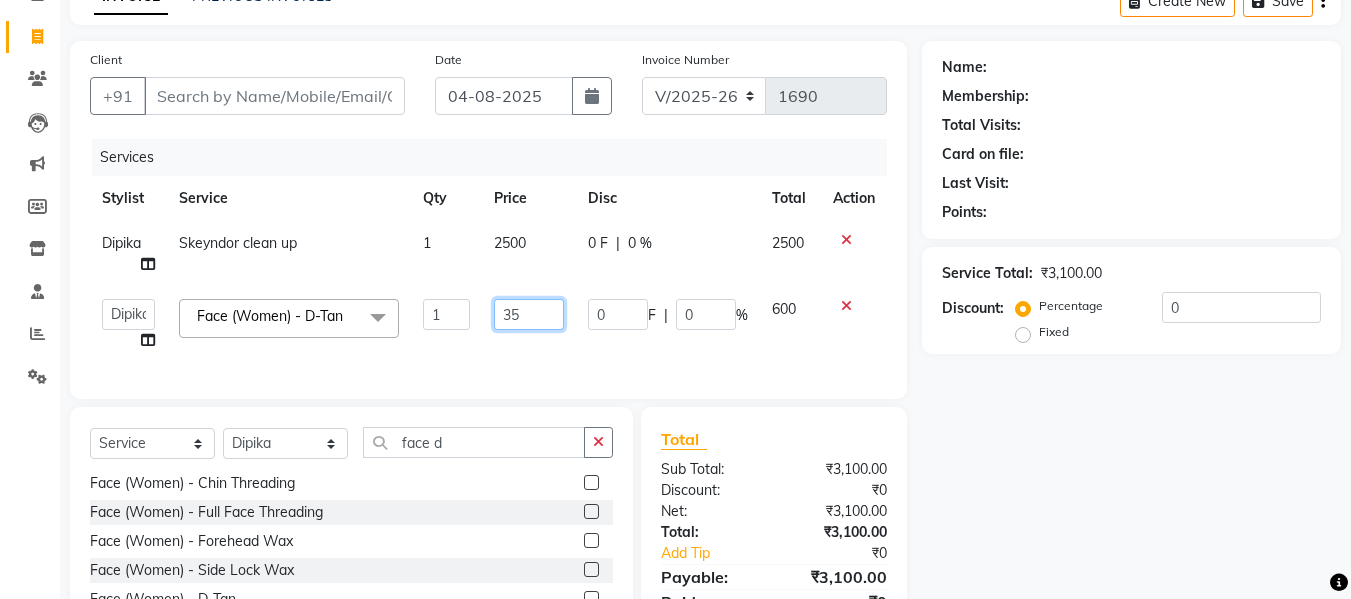type on "350" 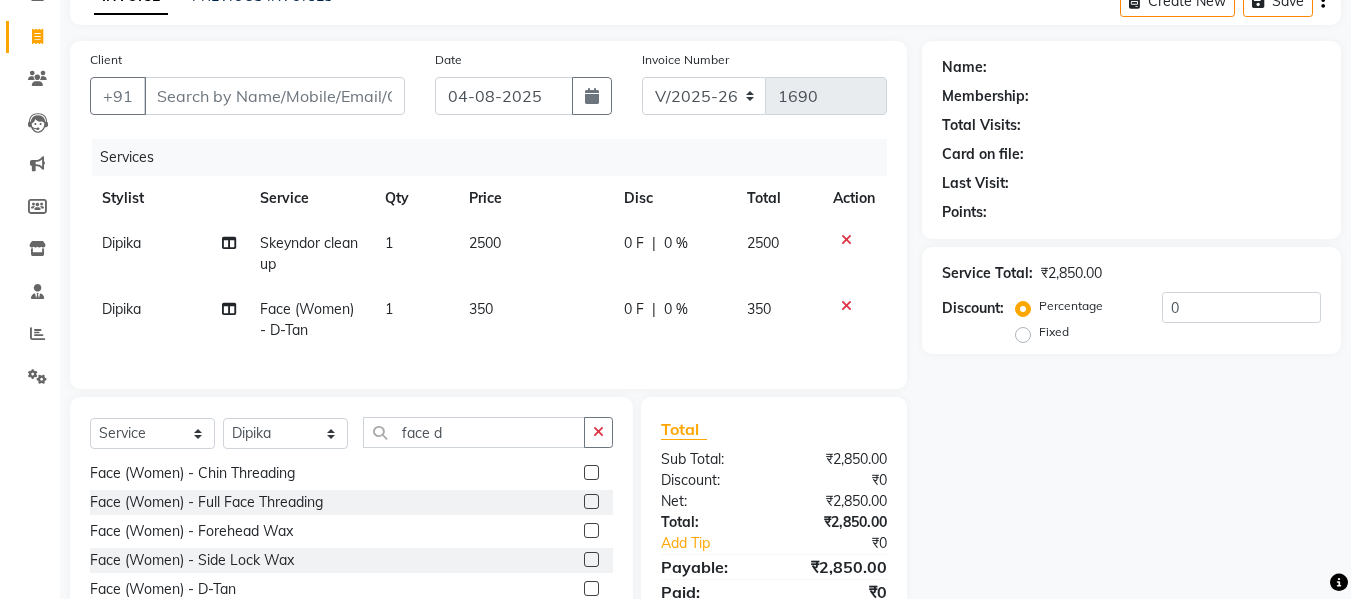 click on "350" 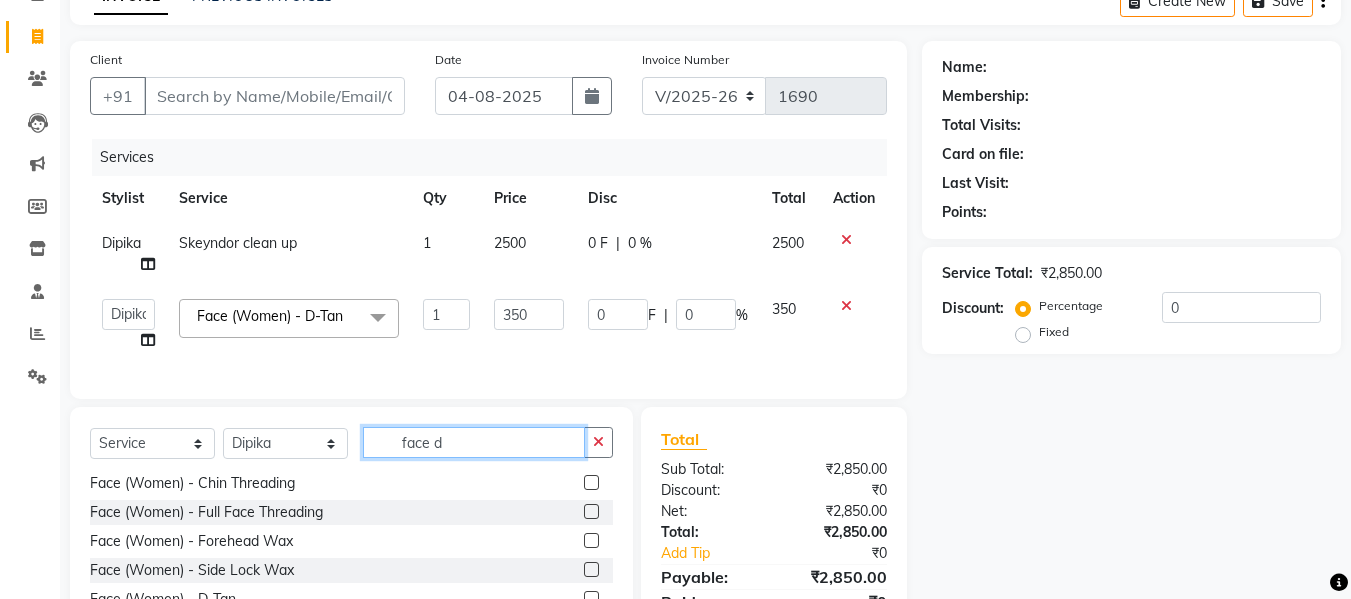 click on "face d" 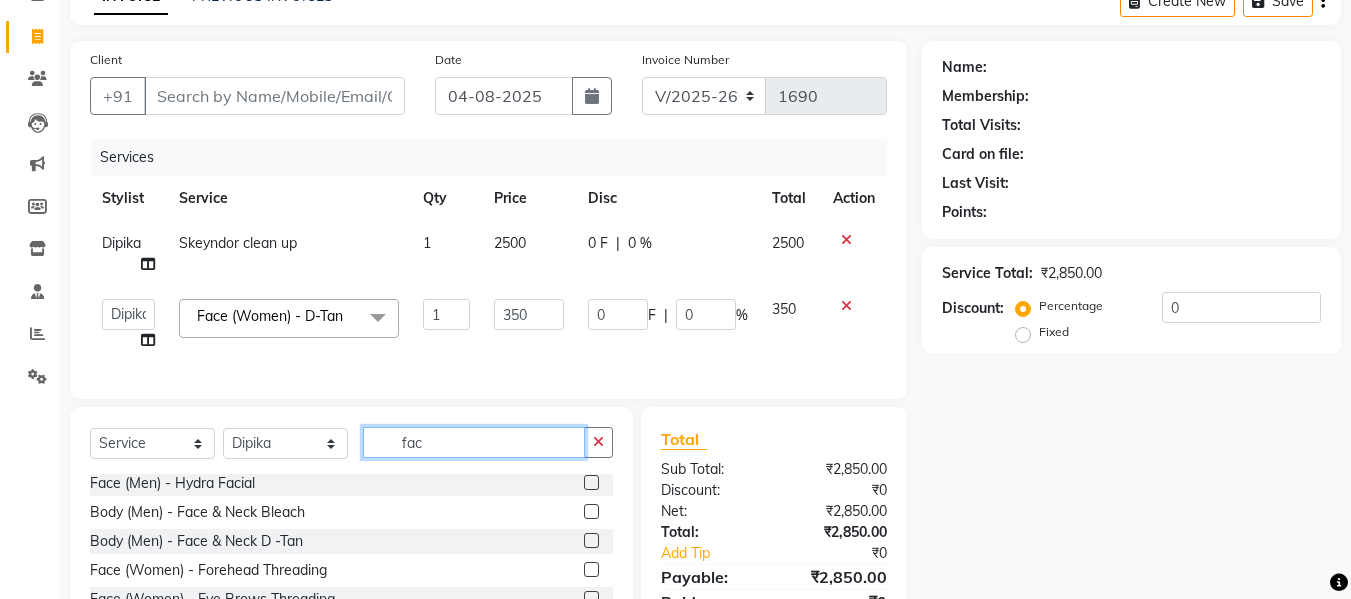 scroll, scrollTop: 815, scrollLeft: 0, axis: vertical 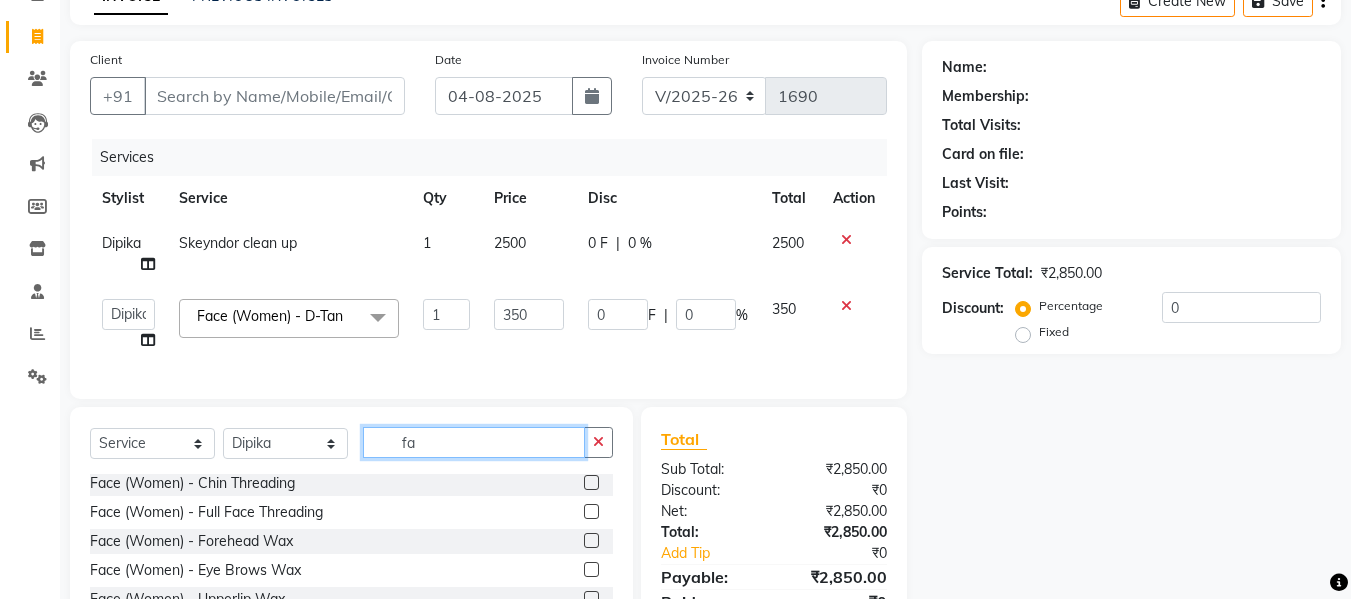 type on "f" 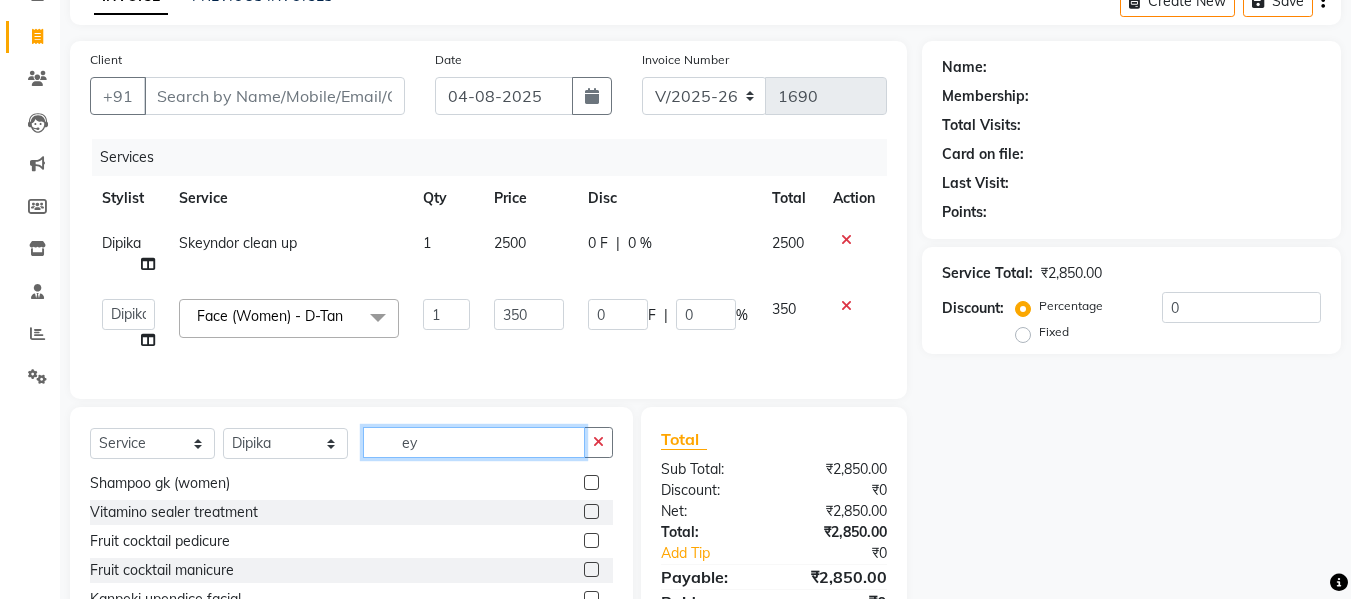 scroll, scrollTop: 0, scrollLeft: 0, axis: both 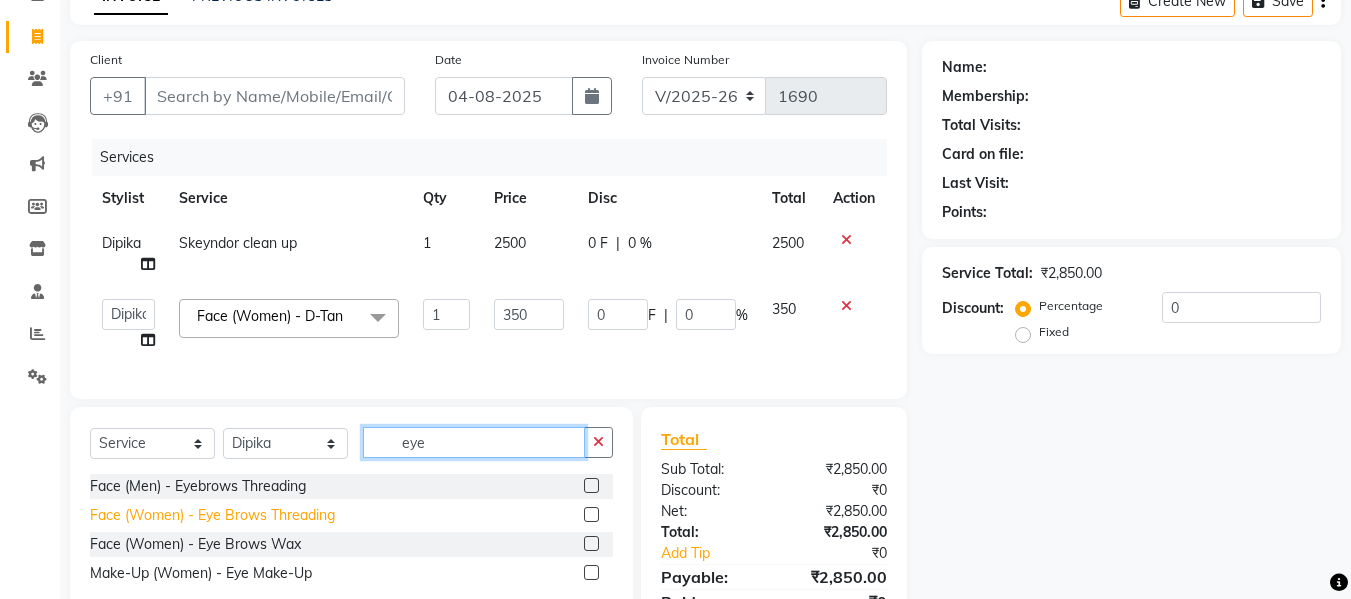 type on "eye" 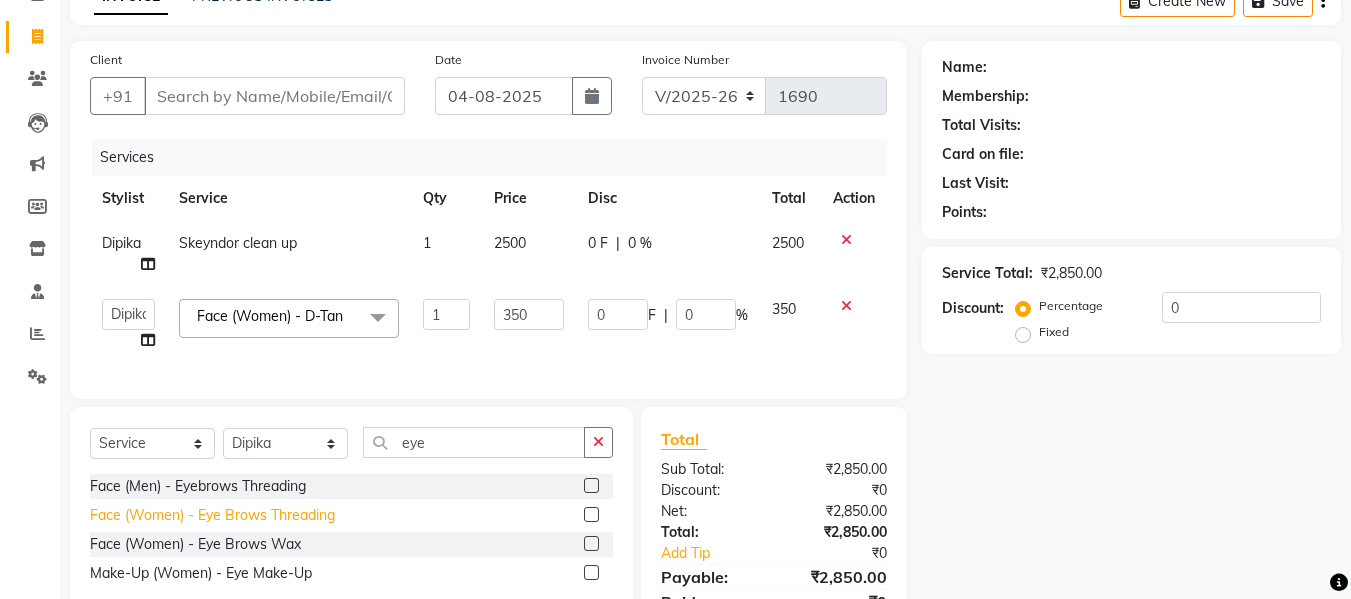 click on "Face (Women) - Eye Brows Threading" 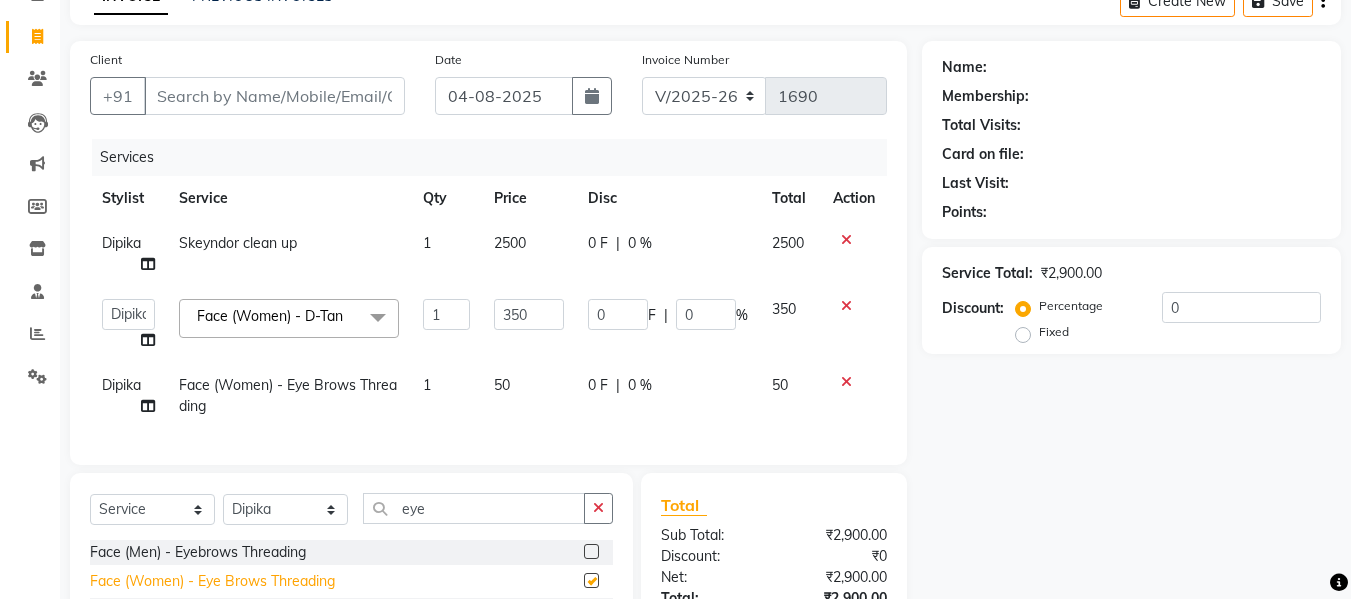 checkbox on "false" 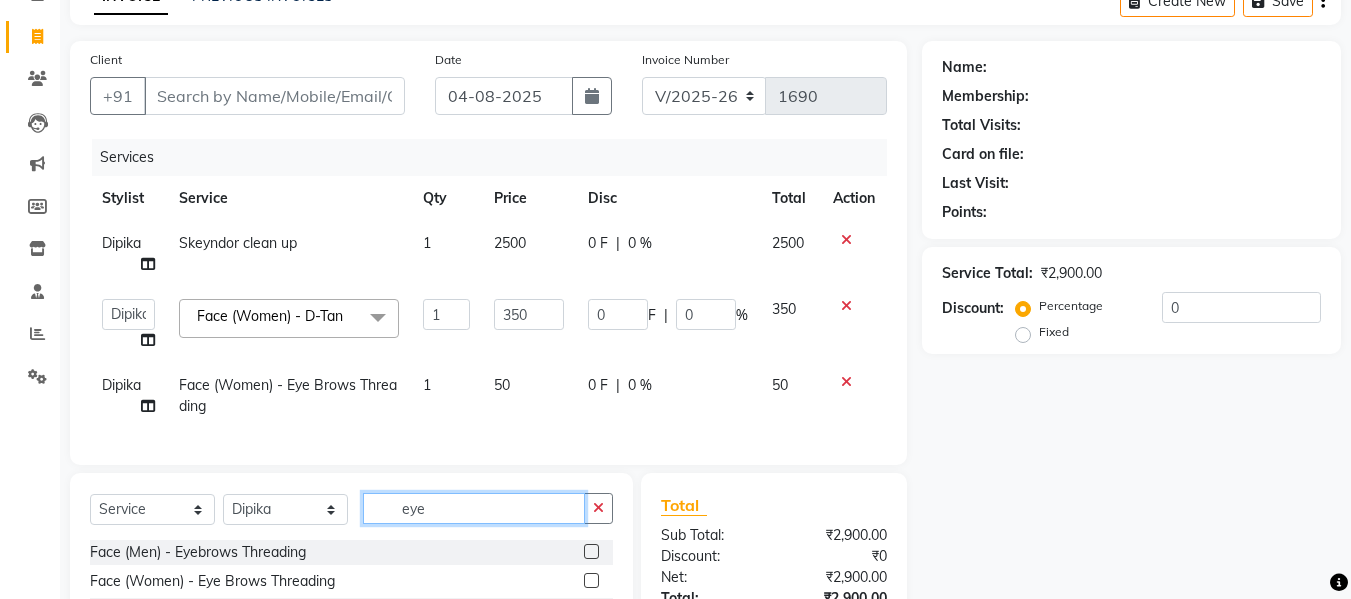click on "eye" 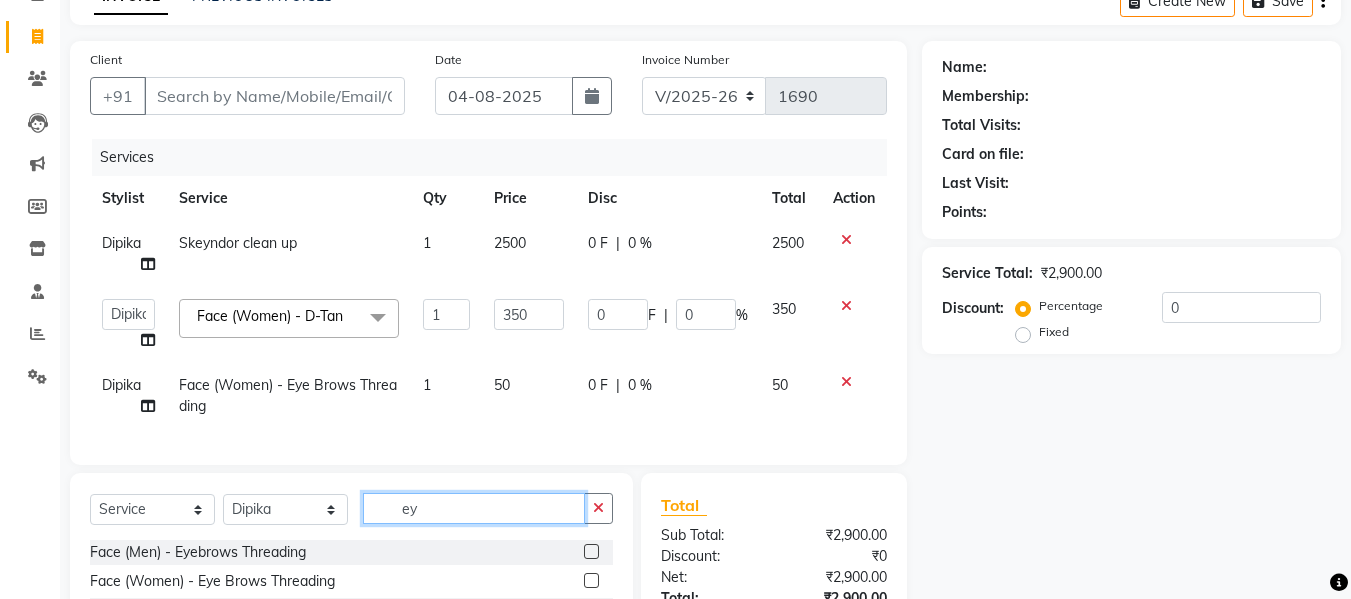 type on "e" 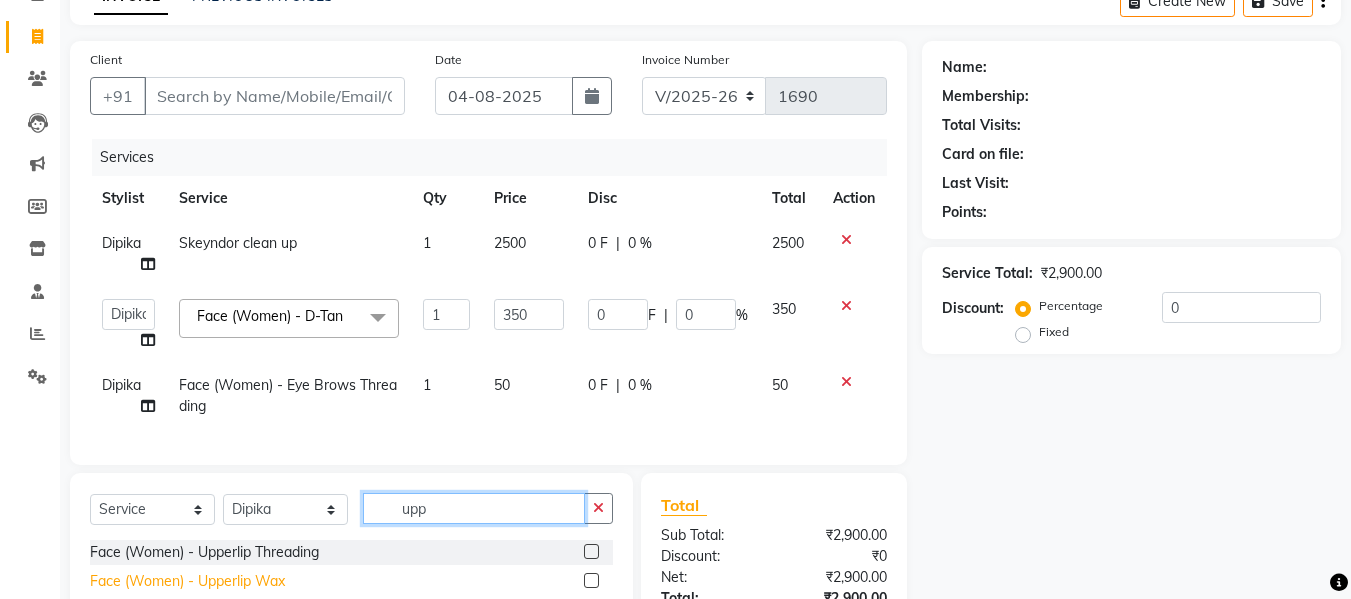 type on "upp" 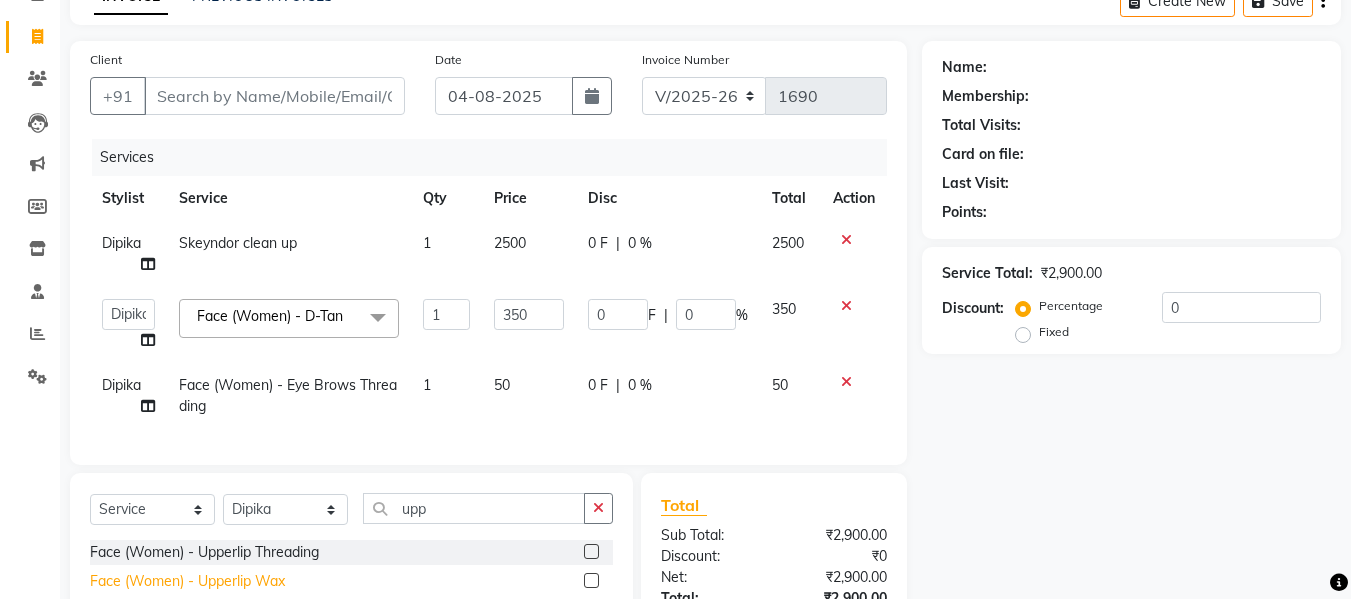 click on "Face (Women) - Upperlip Wax" 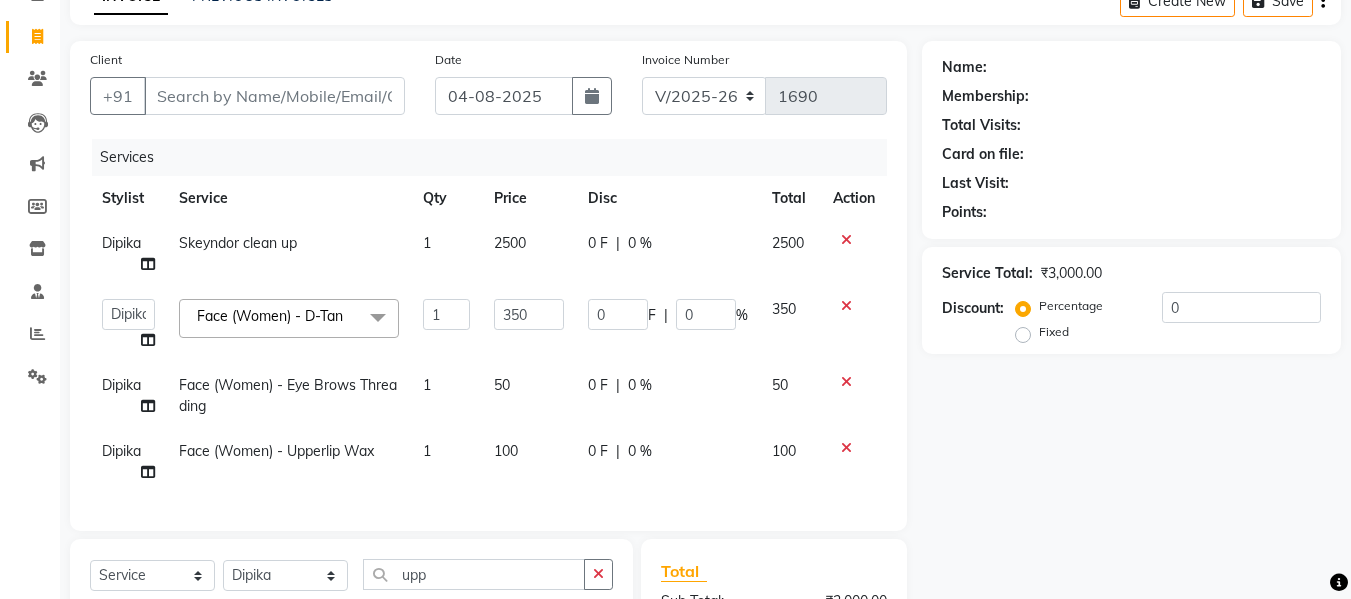 checkbox on "false" 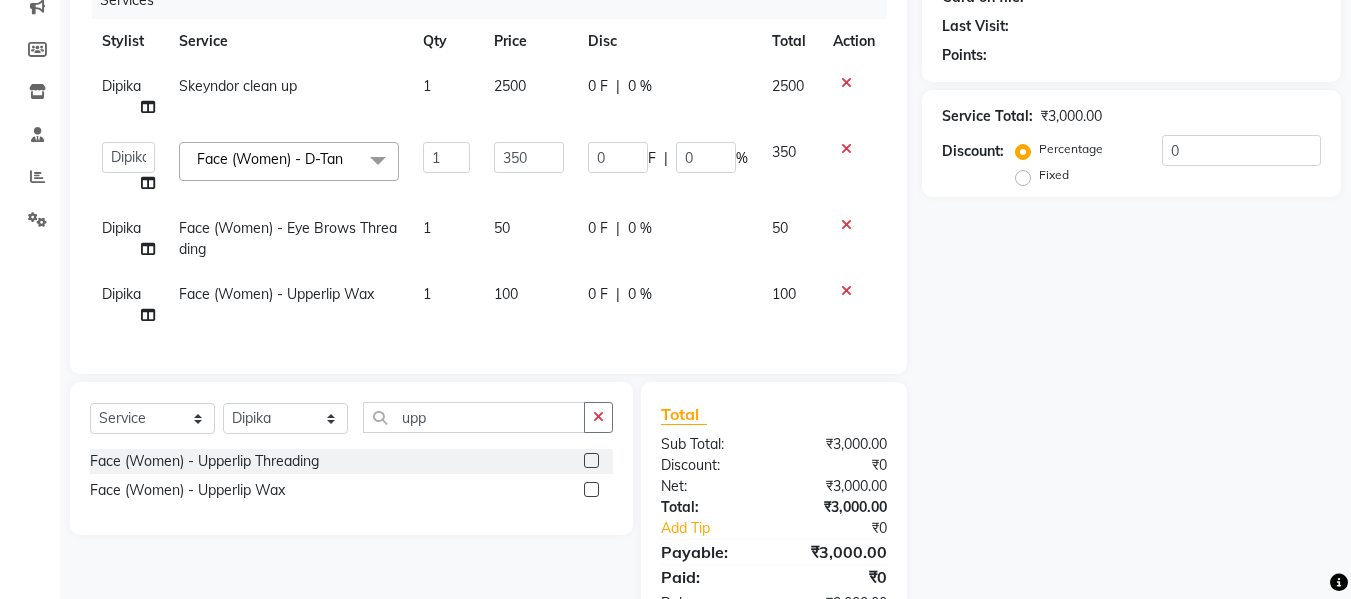 scroll, scrollTop: 0, scrollLeft: 0, axis: both 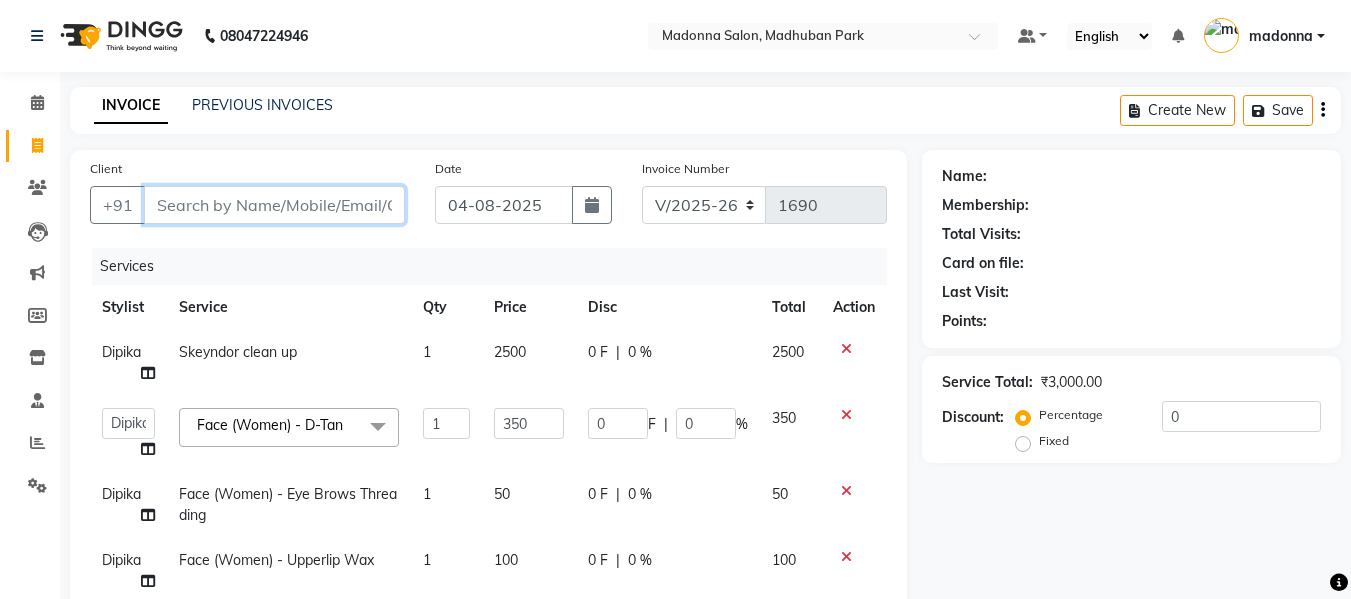 click on "Client" at bounding box center [274, 205] 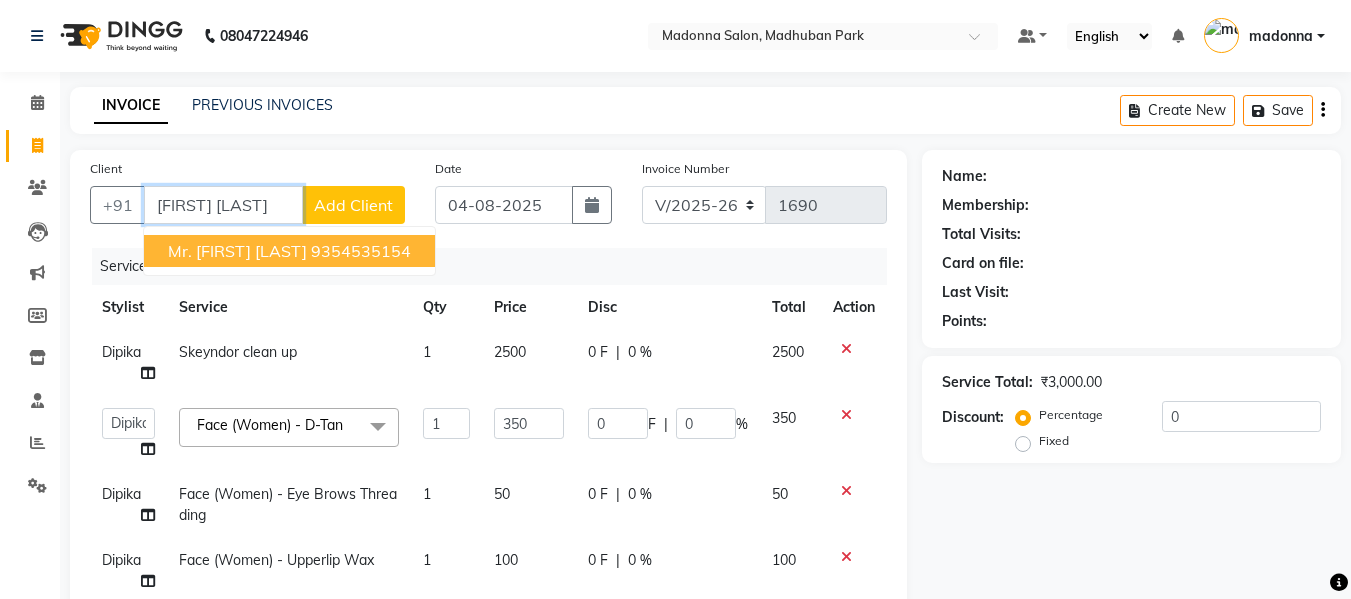 click on "9354535154" at bounding box center (361, 251) 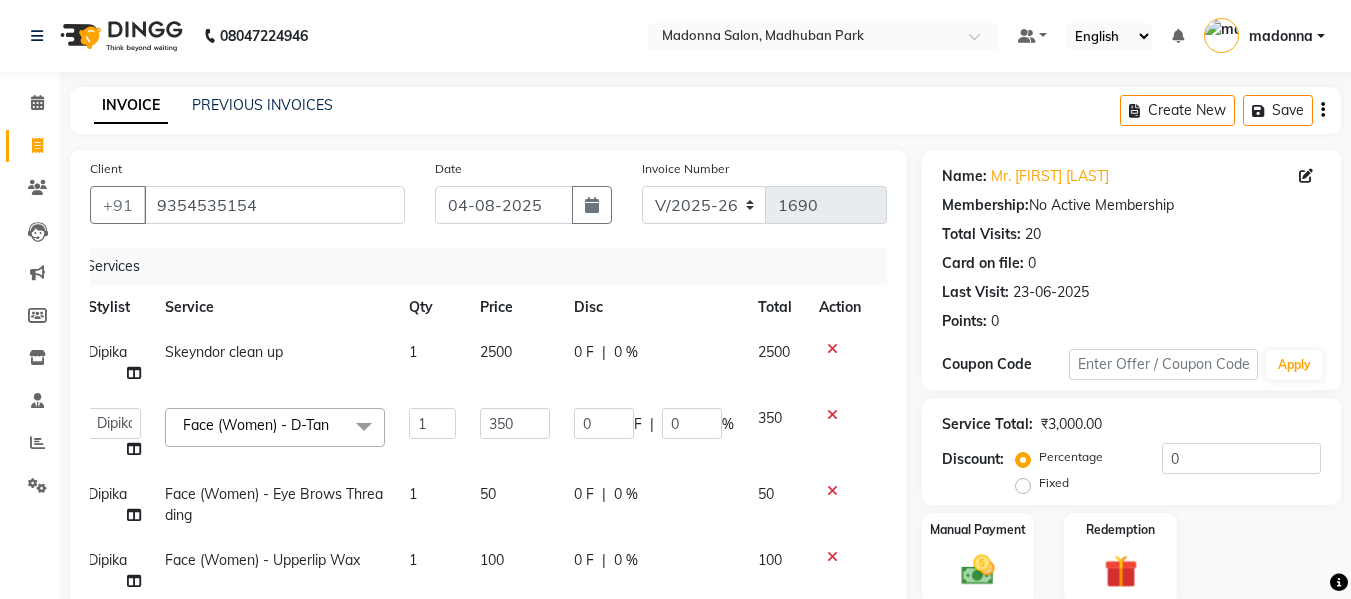 scroll, scrollTop: 0, scrollLeft: 15, axis: horizontal 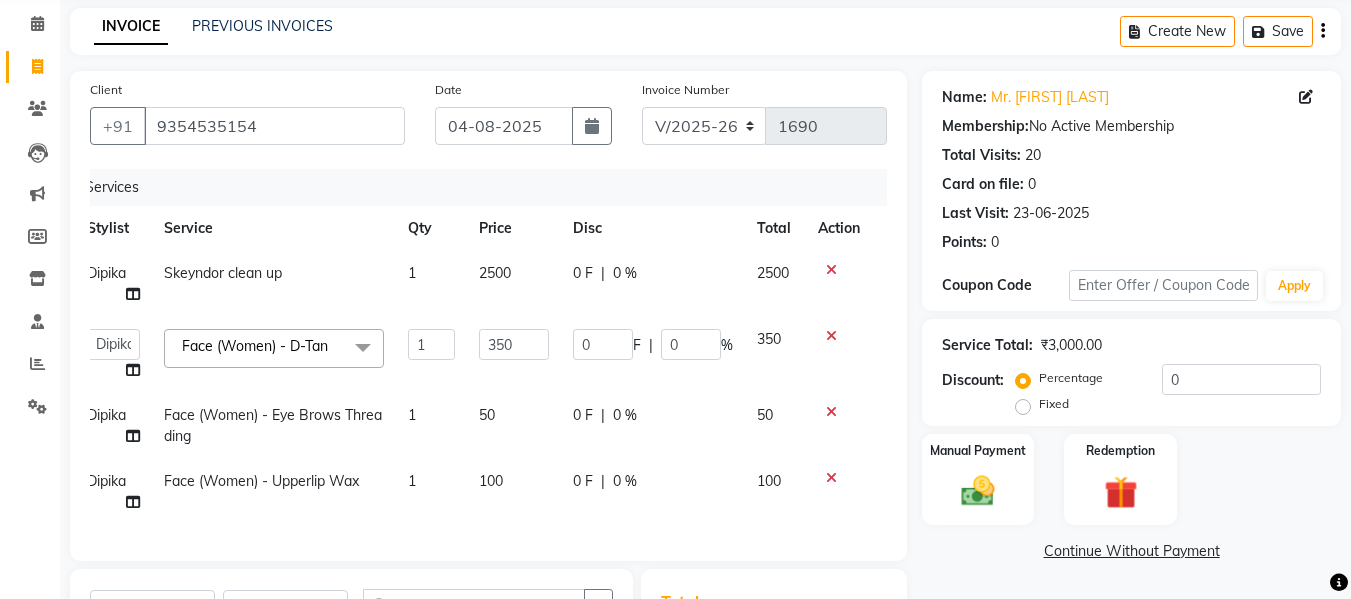 click on "Service" 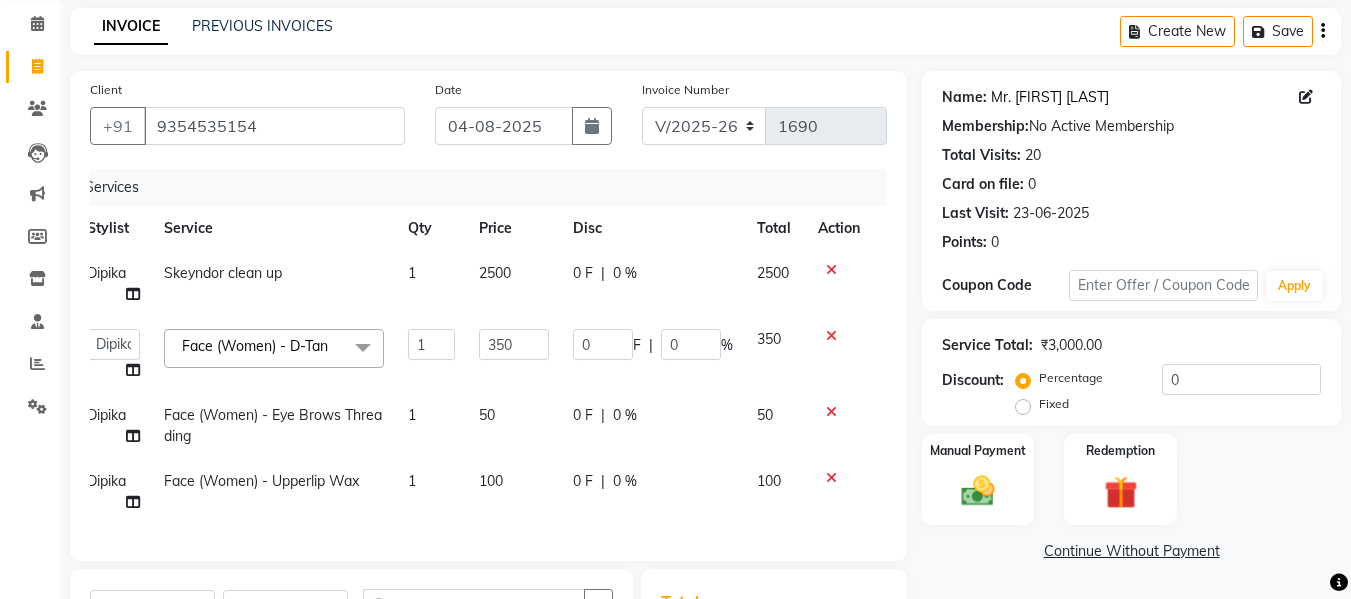click on "Mr. [FIRST] [LAST]" 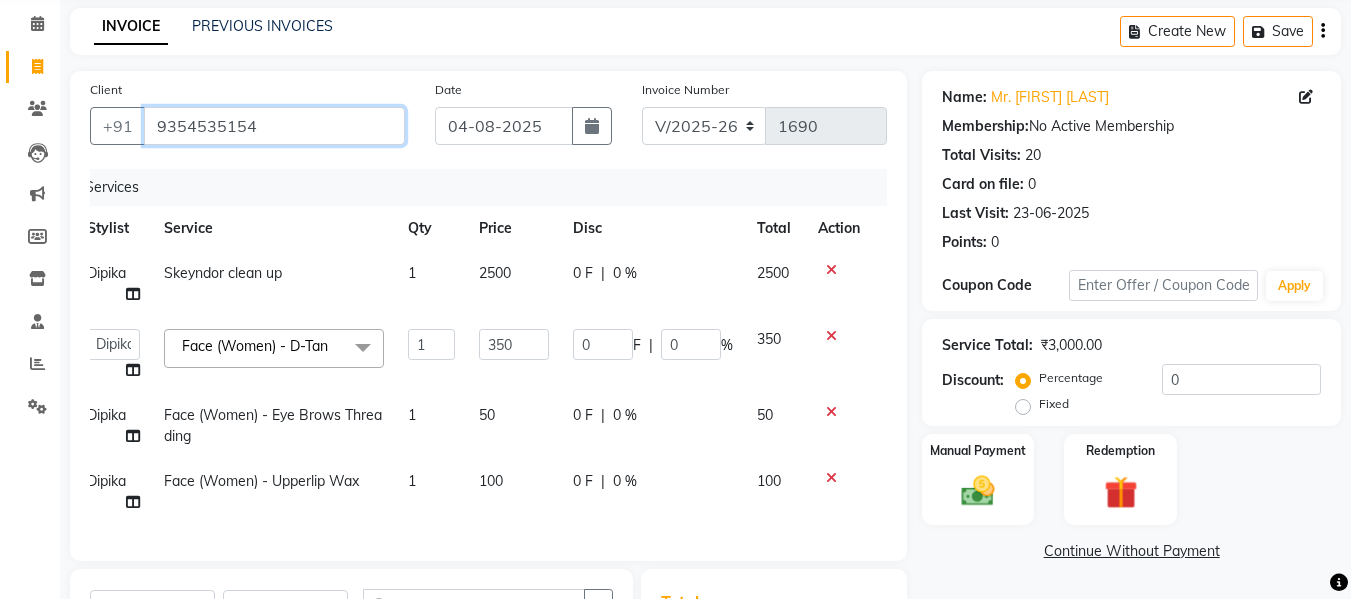 click on "9354535154" at bounding box center (274, 126) 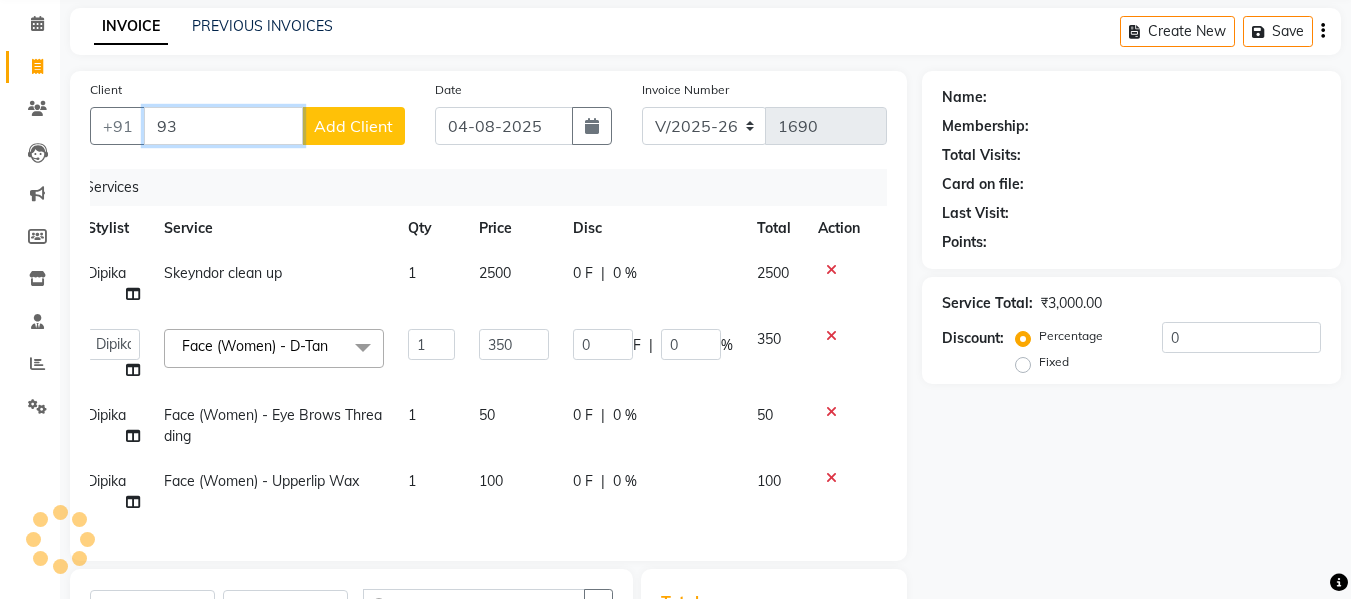 type on "9" 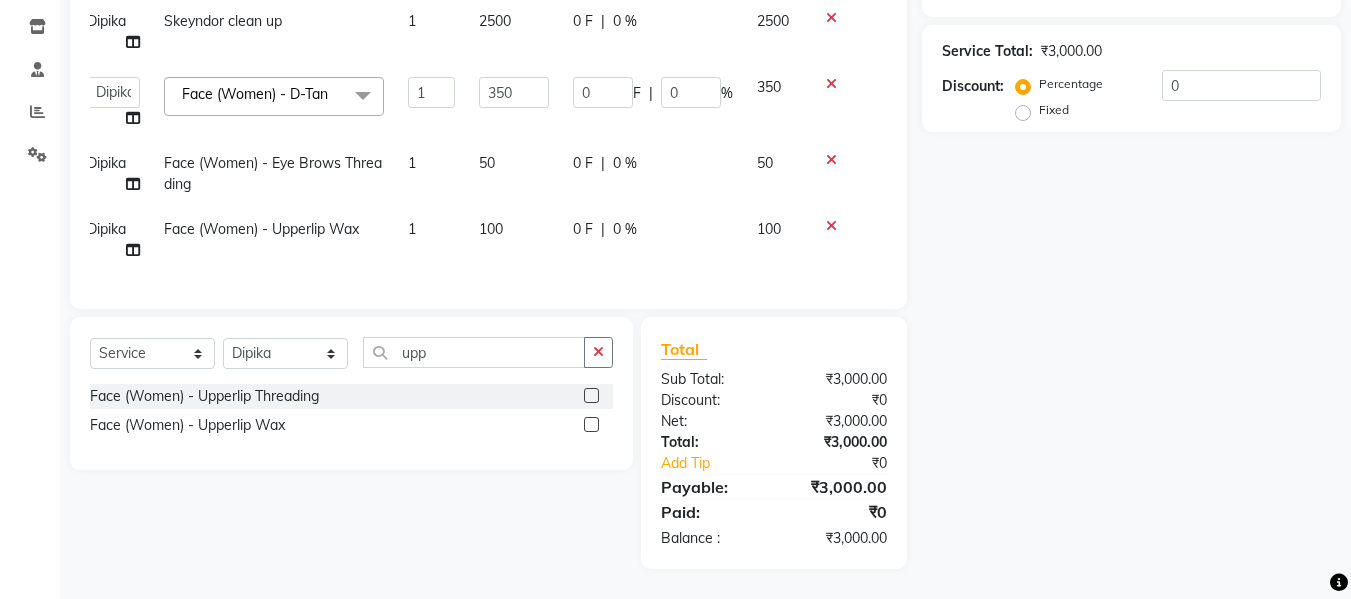 scroll, scrollTop: 335, scrollLeft: 0, axis: vertical 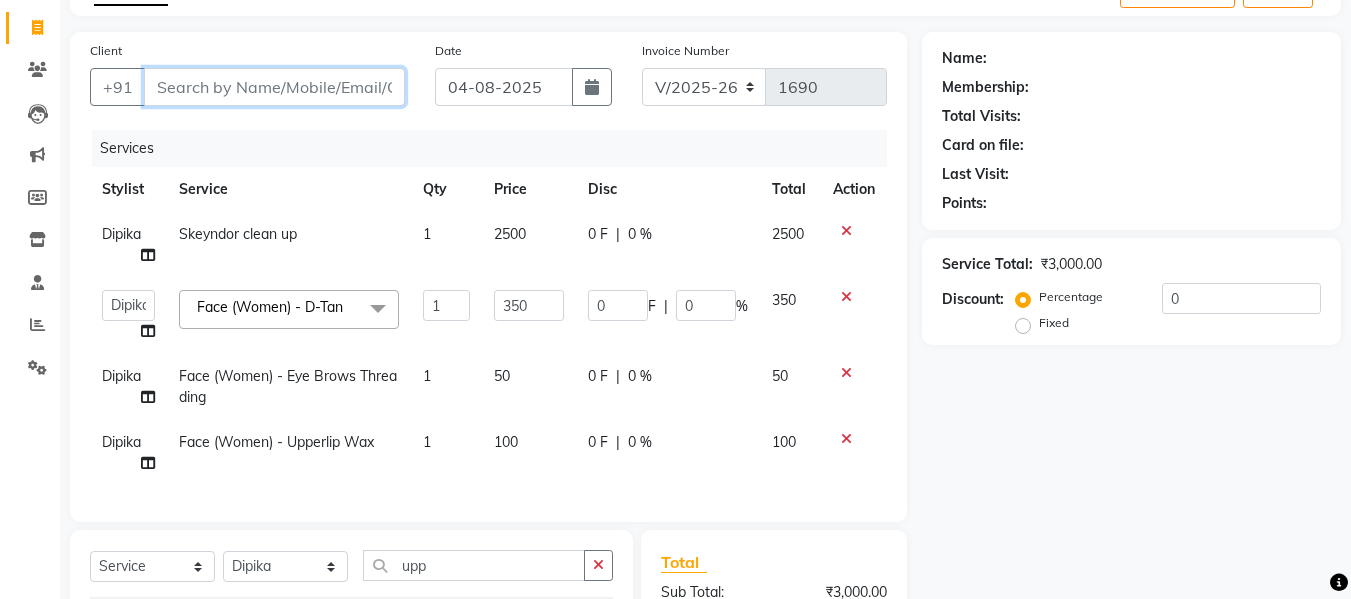 click on "Client" at bounding box center (274, 87) 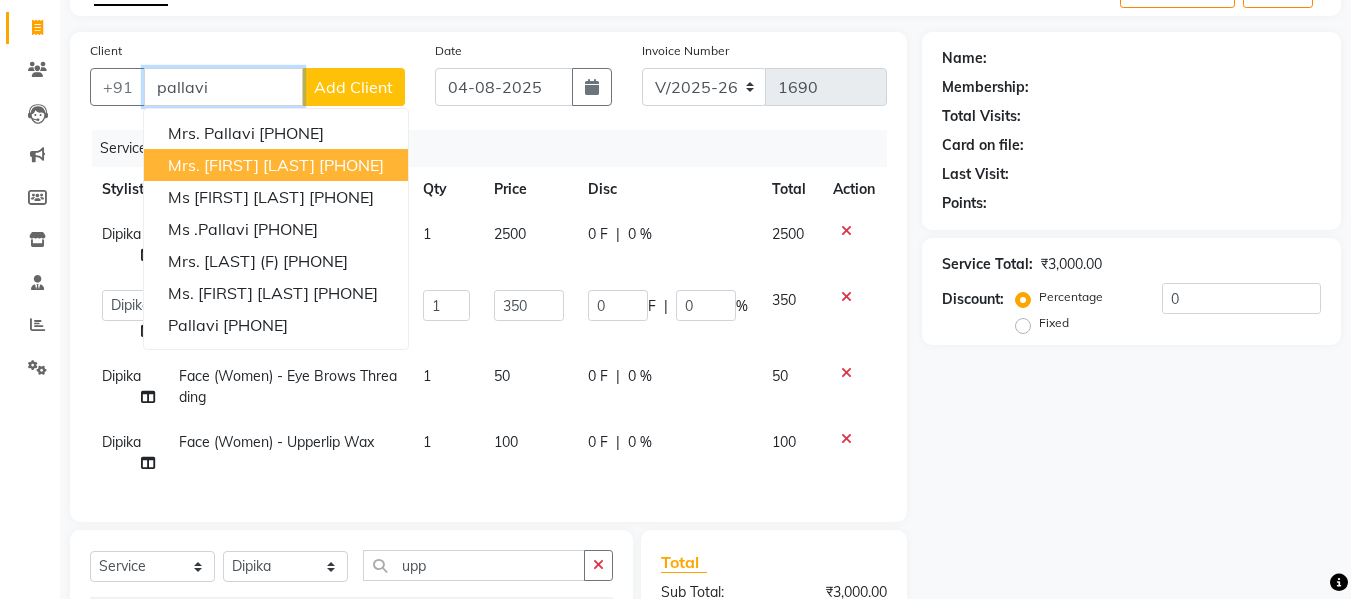click on "[PHONE]" at bounding box center (351, 165) 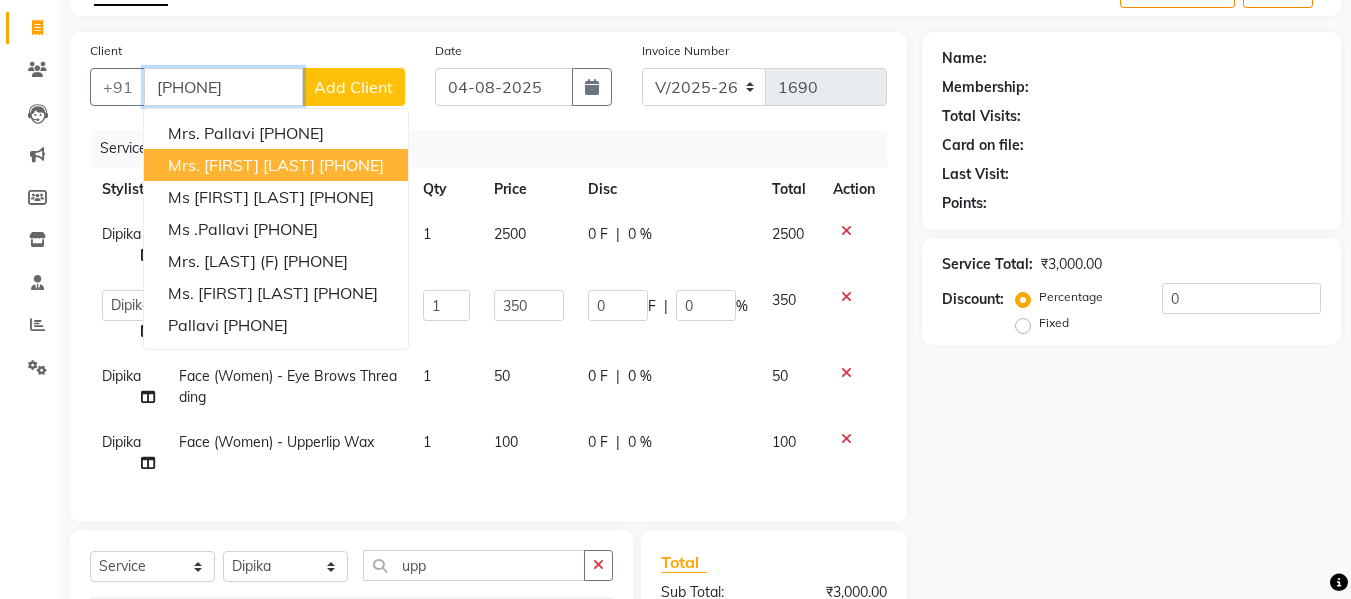 type on "[PHONE]" 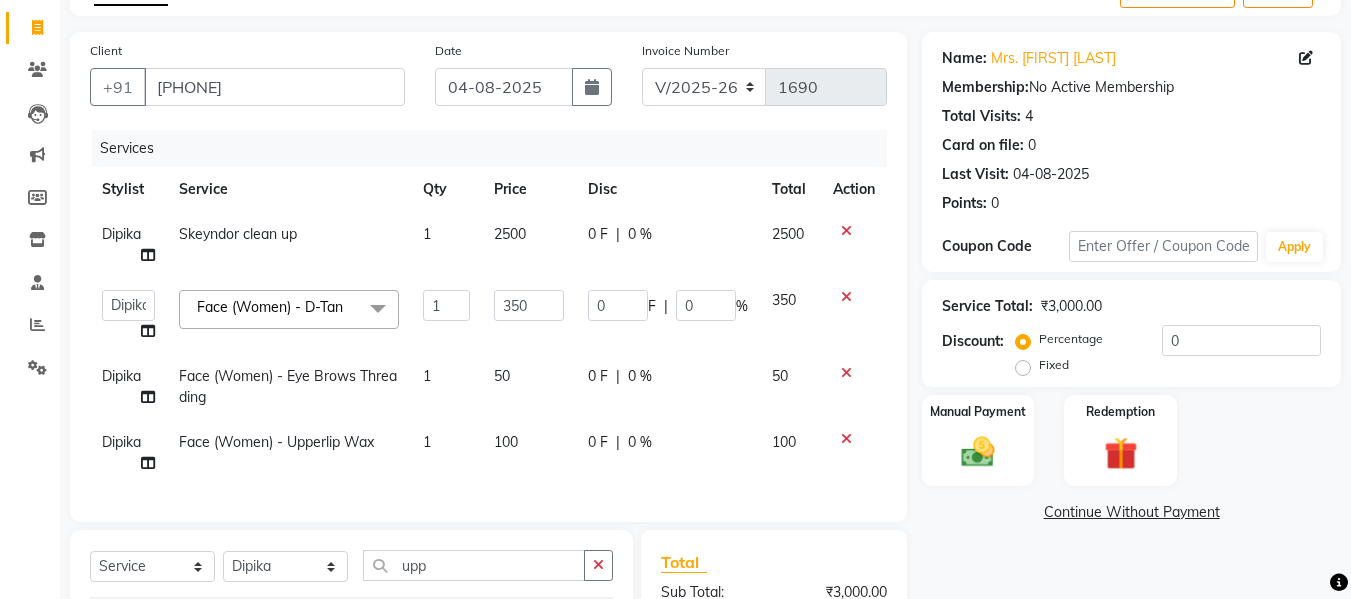 scroll, scrollTop: 346, scrollLeft: 0, axis: vertical 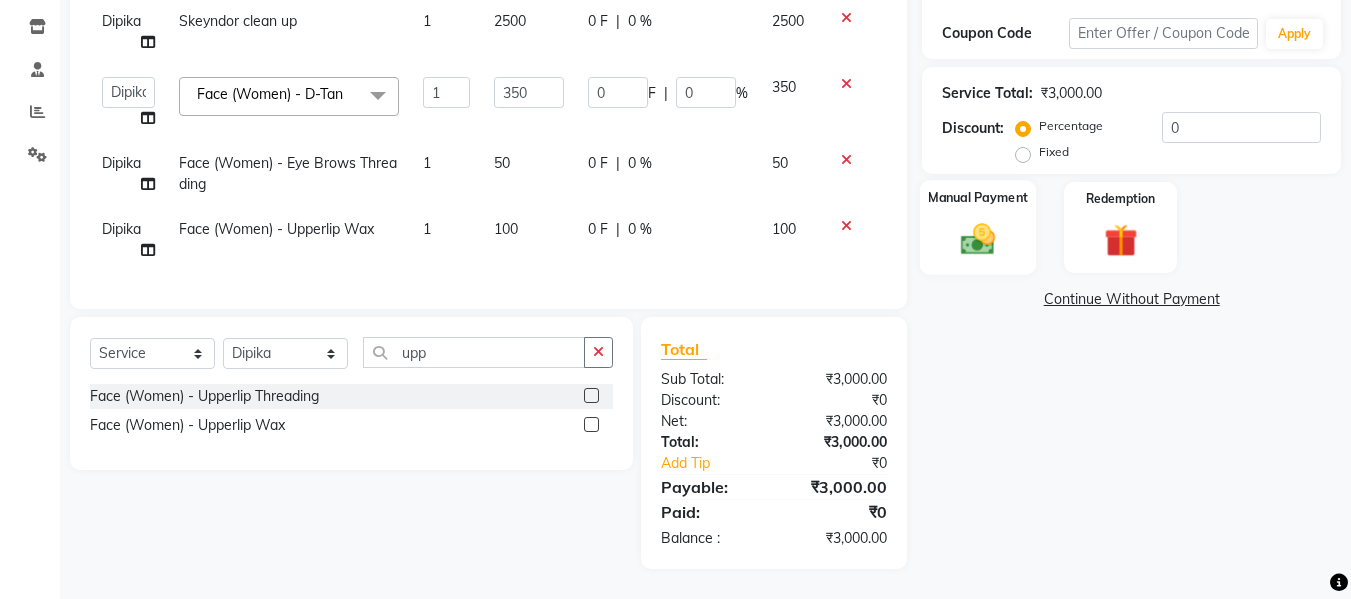 click on "Manual Payment" 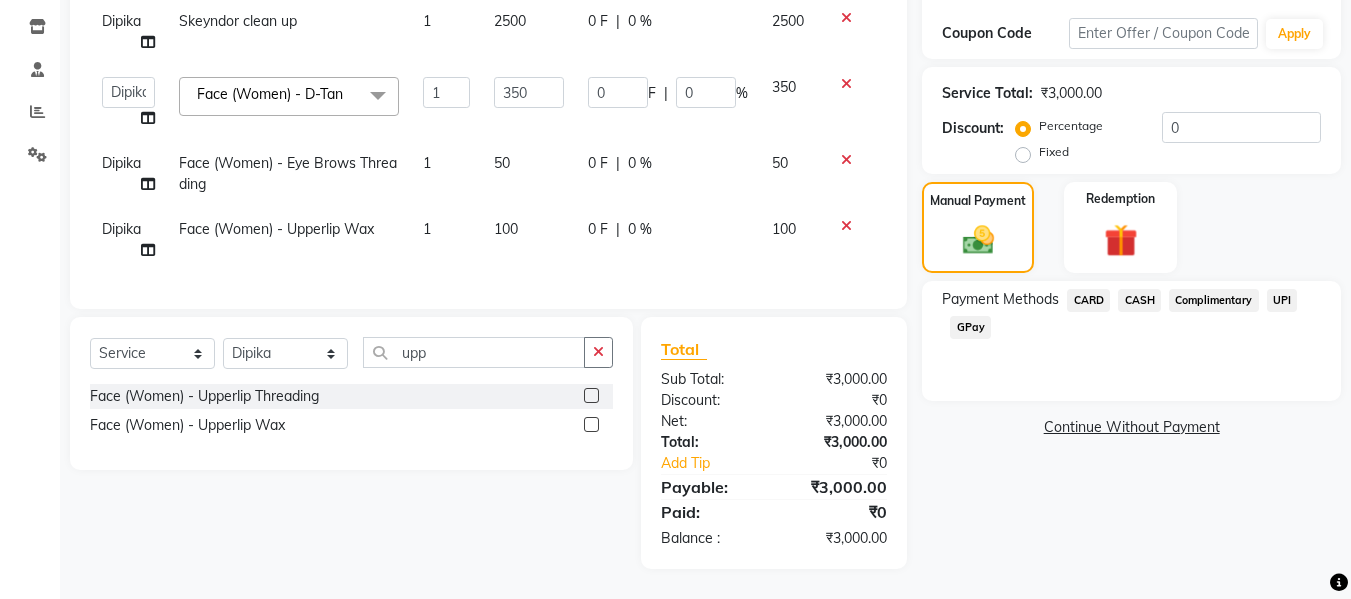 click on "CASH" 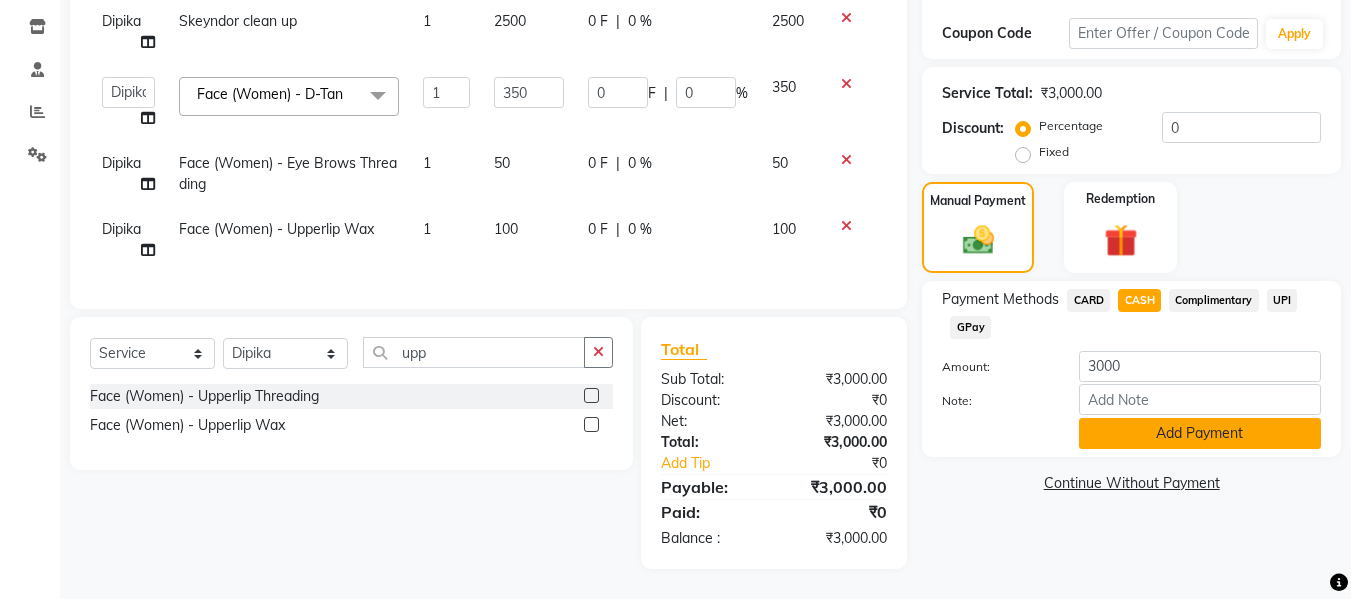 click on "Add Payment" 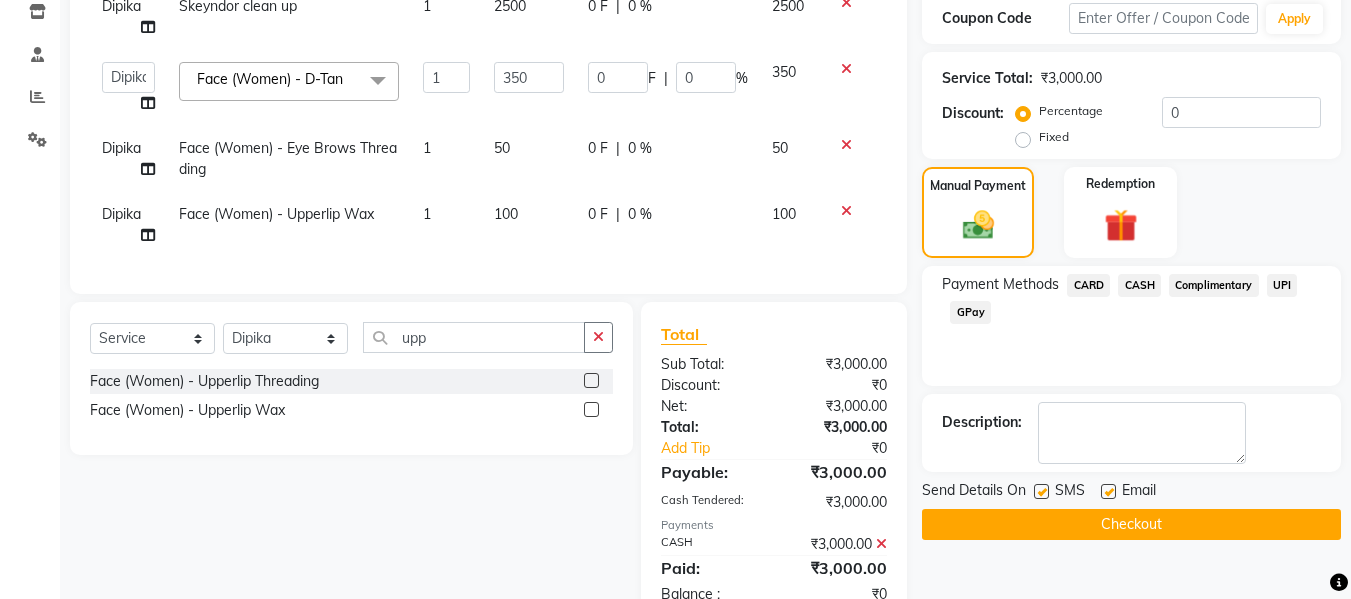 scroll, scrollTop: 417, scrollLeft: 0, axis: vertical 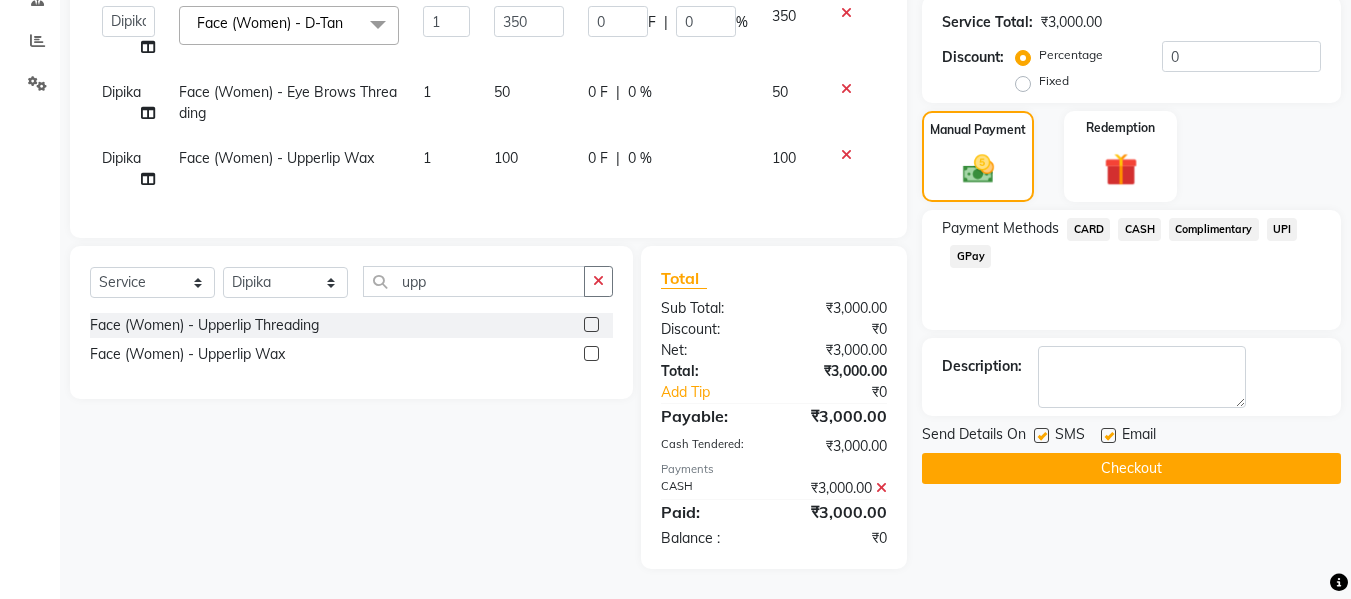 click on "Checkout" 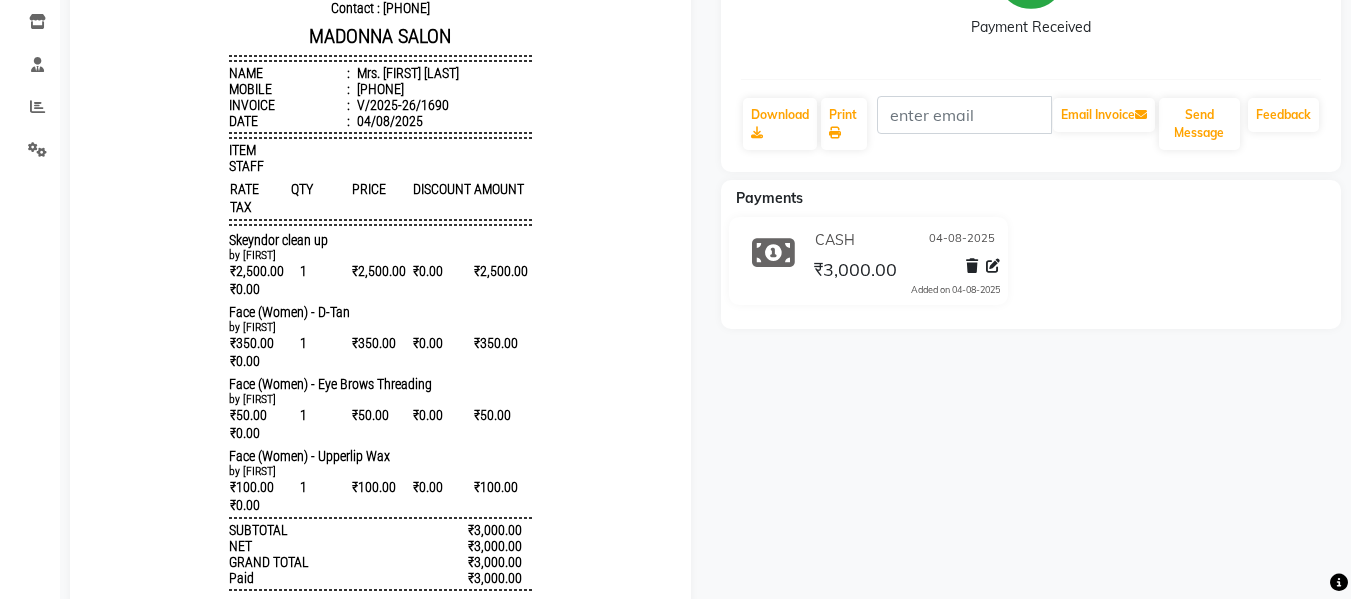 scroll, scrollTop: 339, scrollLeft: 0, axis: vertical 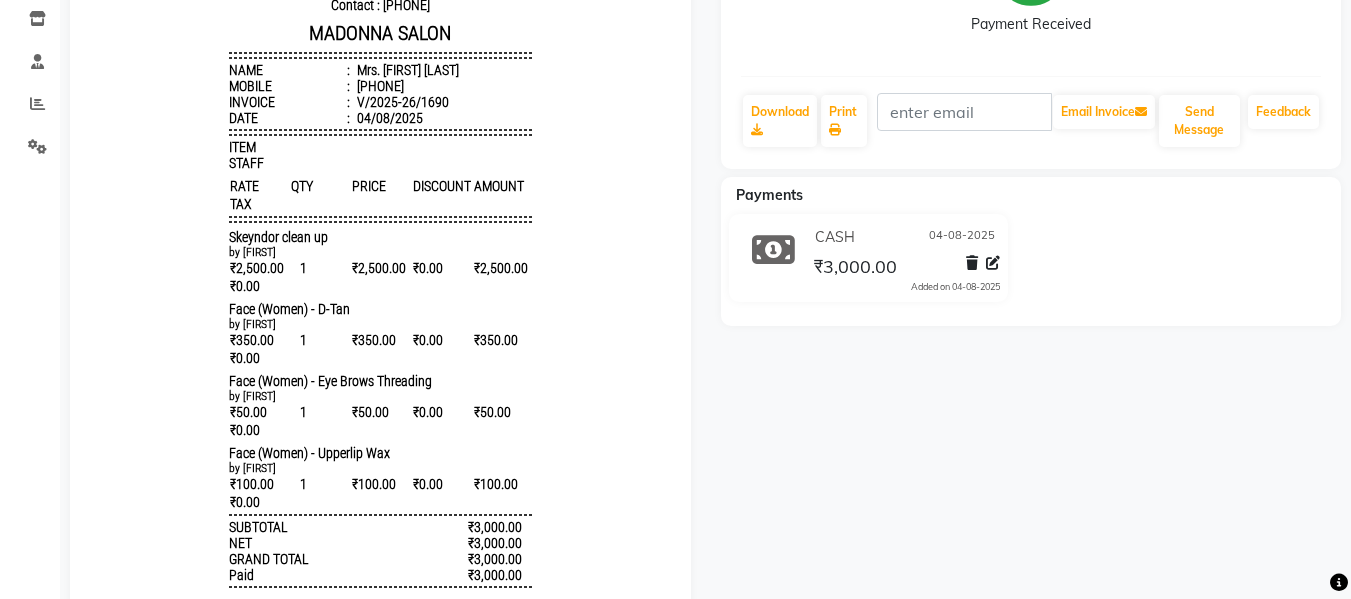 click on "Mrs. [FIRST] [LAST]  Prebook   Payment Received  Download  Print   Email Invoice   Send Message Feedback  Payments CASH [DATE] ₹3,000.00  Added on [DATE]" 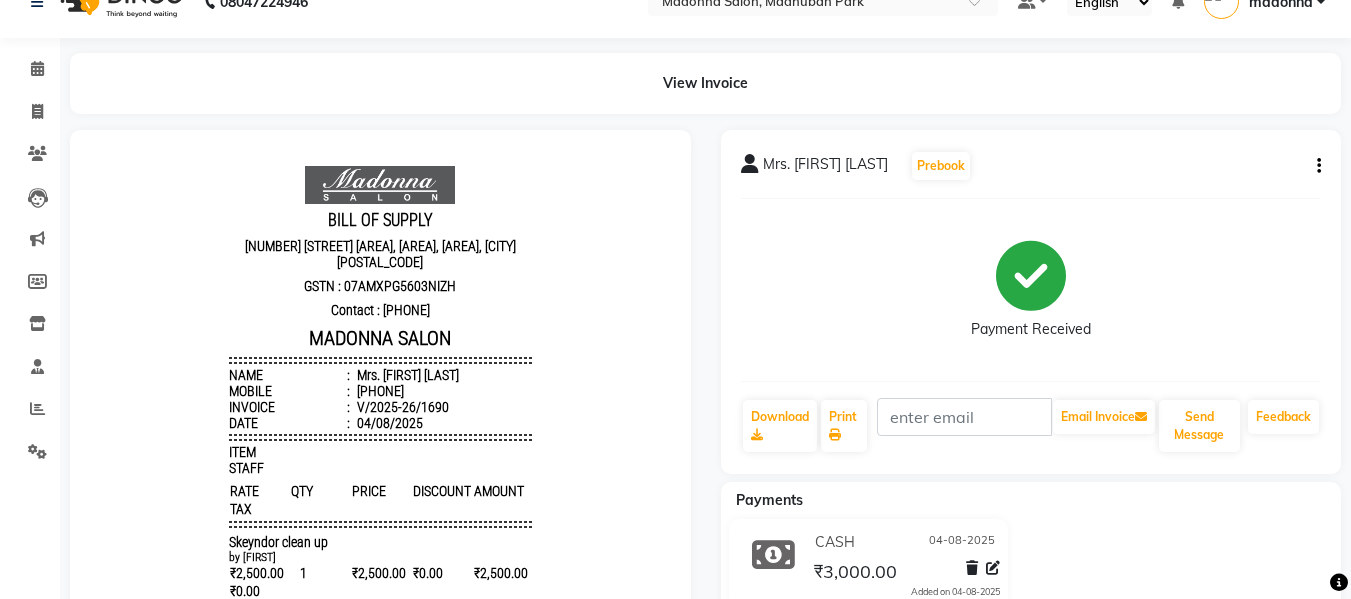 scroll, scrollTop: 0, scrollLeft: 0, axis: both 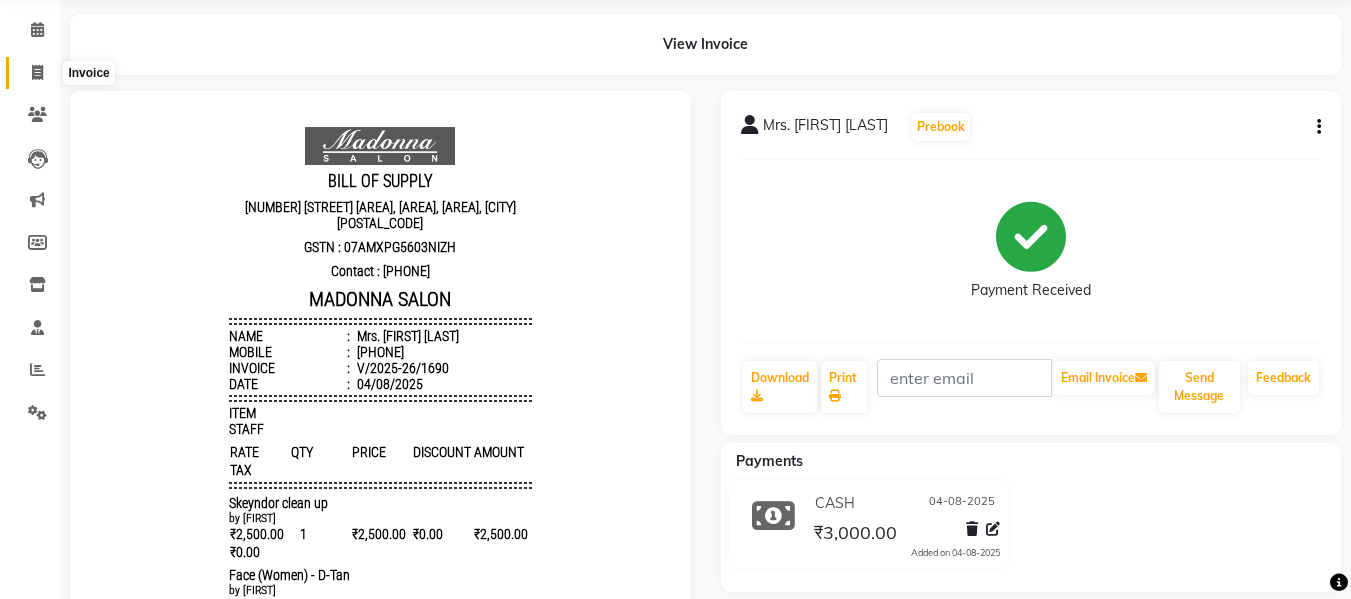 click 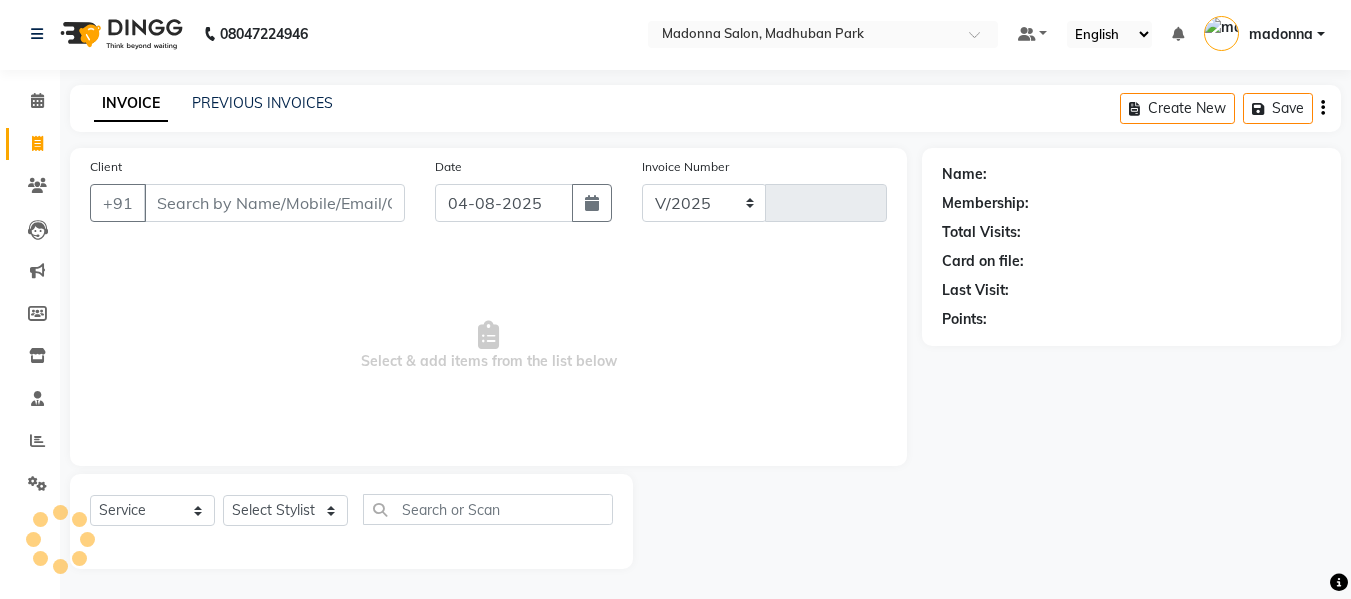 select on "6469" 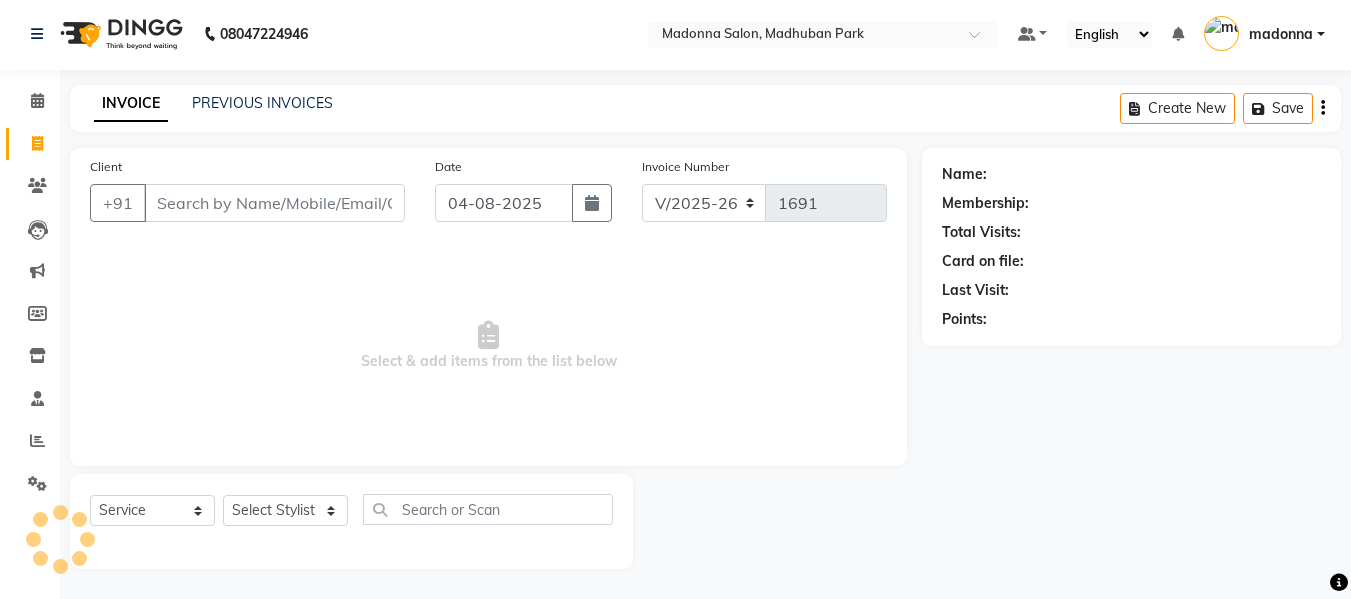scroll, scrollTop: 2, scrollLeft: 0, axis: vertical 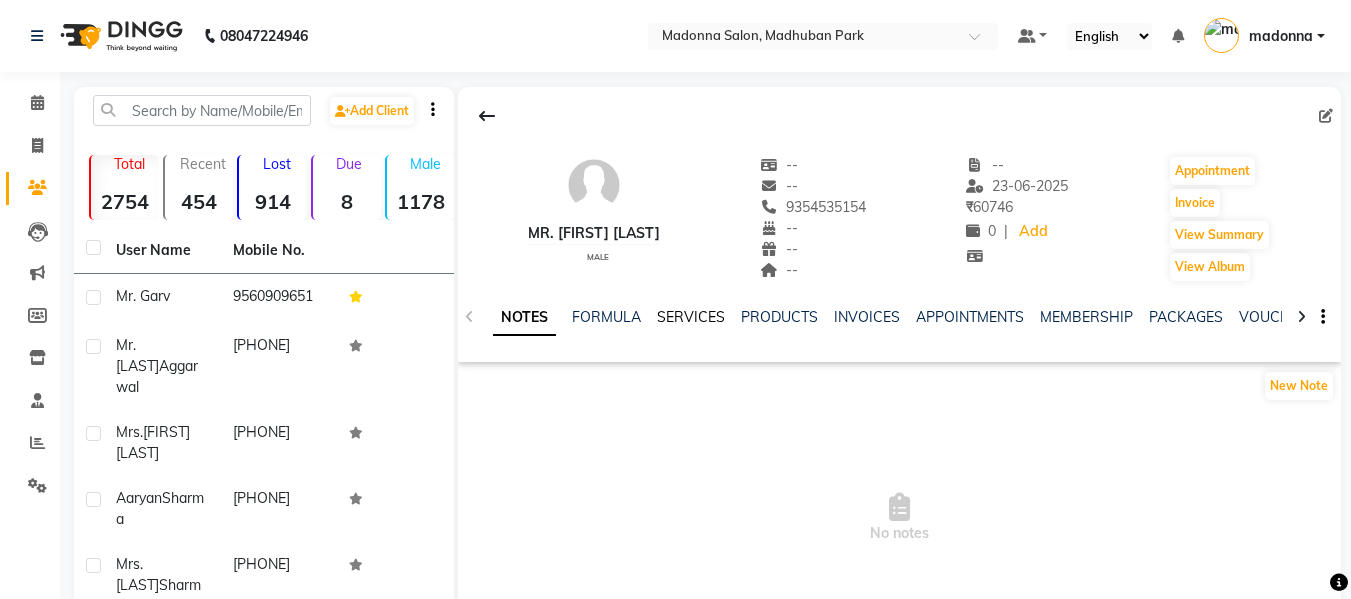 click on "SERVICES" 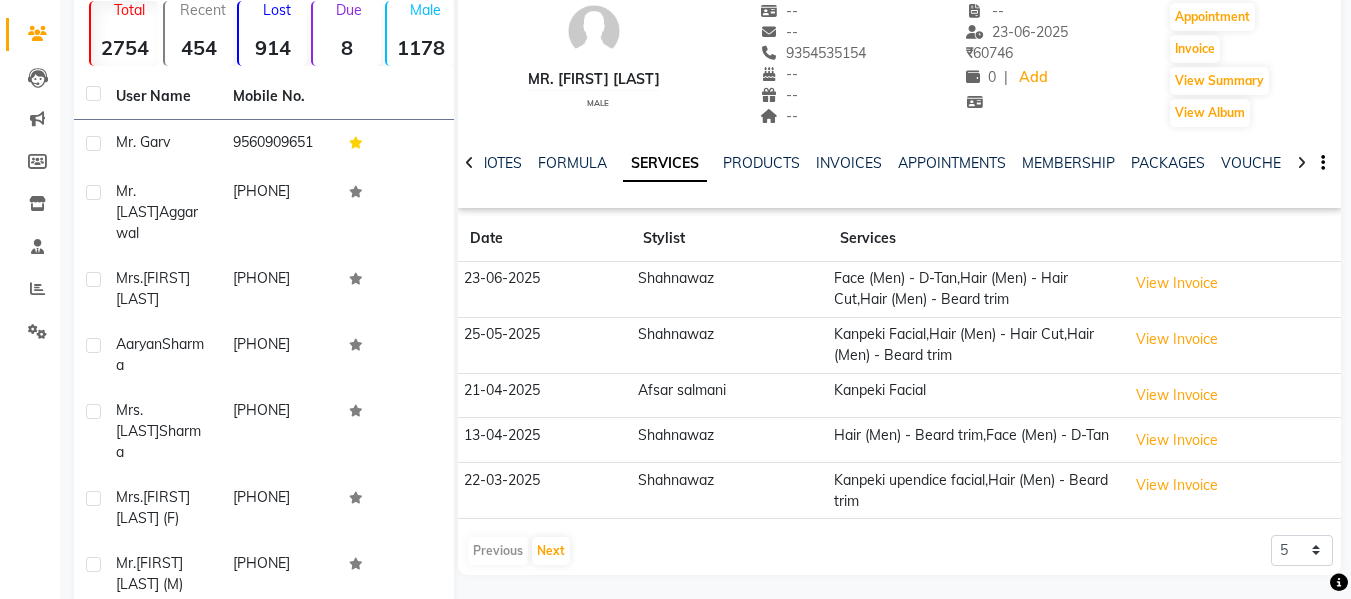 scroll, scrollTop: 177, scrollLeft: 0, axis: vertical 